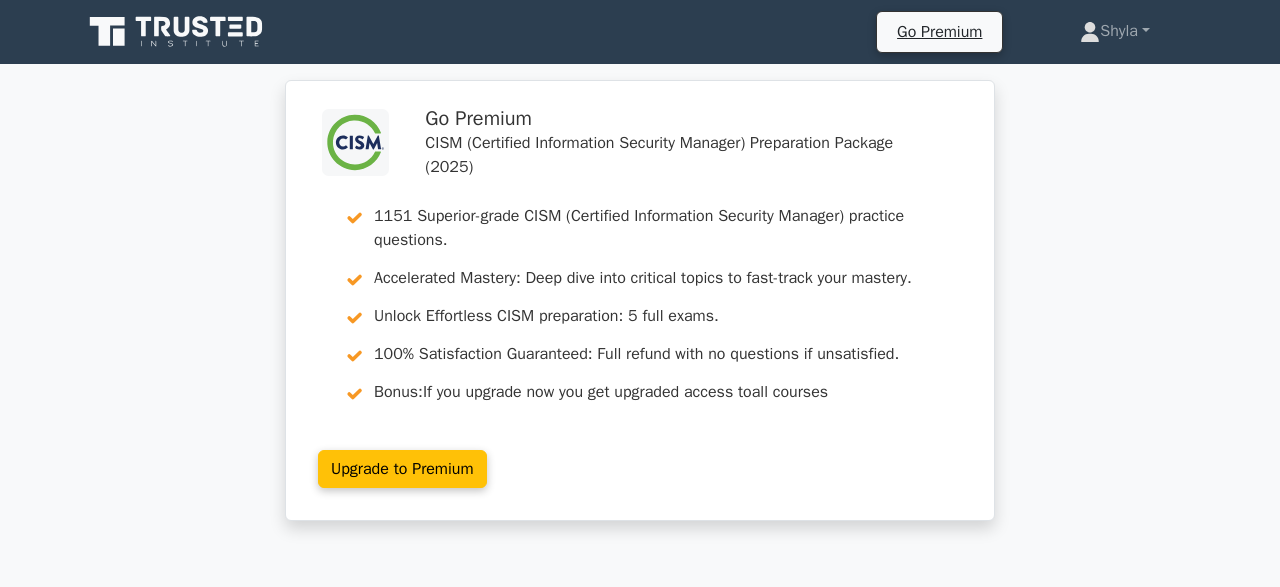 scroll, scrollTop: 0, scrollLeft: 0, axis: both 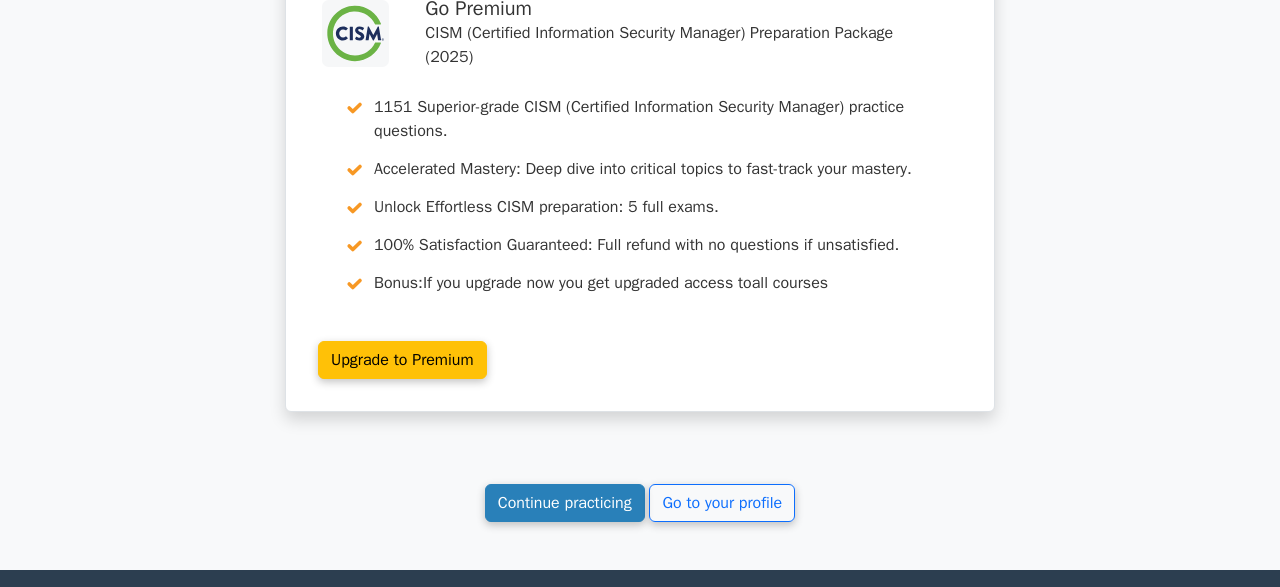 click on "Continue practicing" at bounding box center [565, 503] 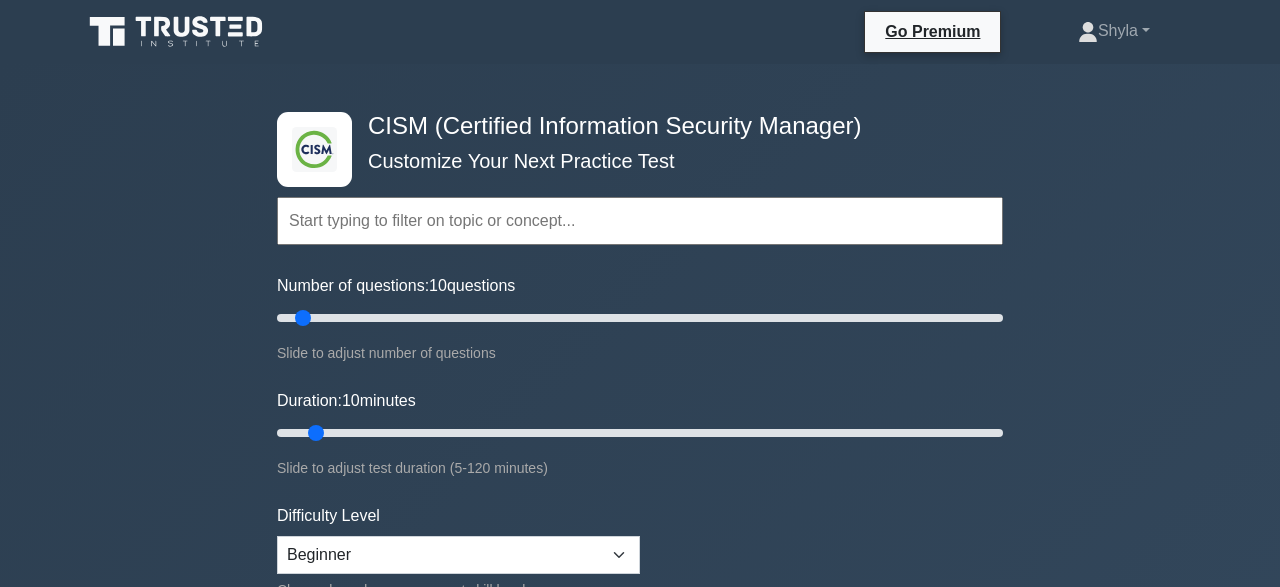 scroll, scrollTop: 0, scrollLeft: 0, axis: both 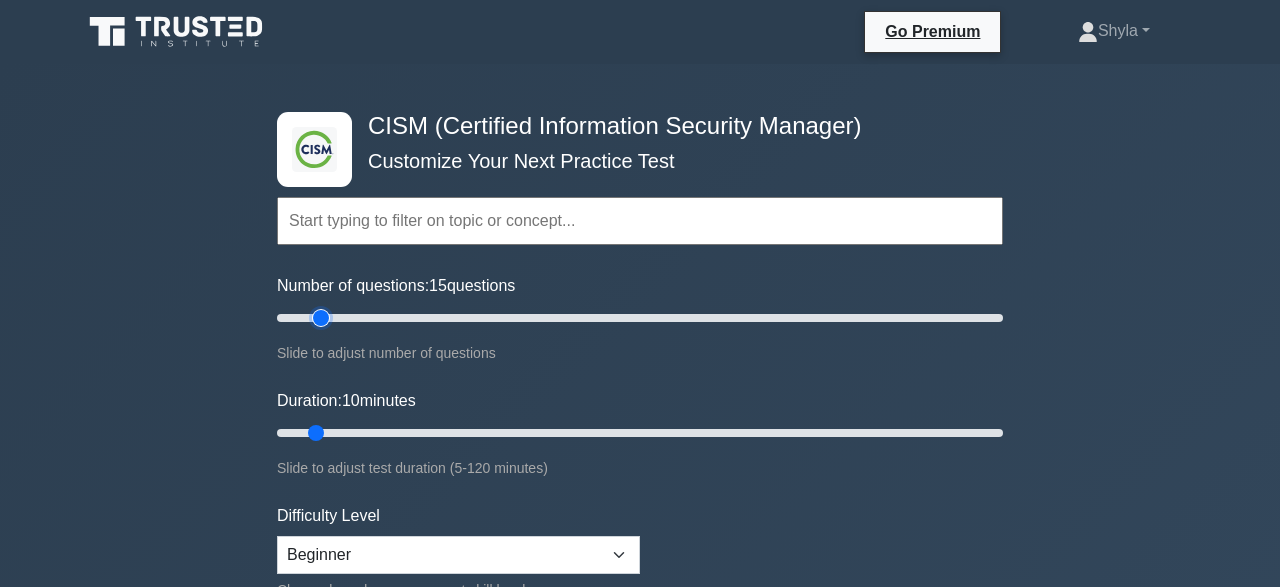 click on "Number of questions:  15  questions" at bounding box center (640, 318) 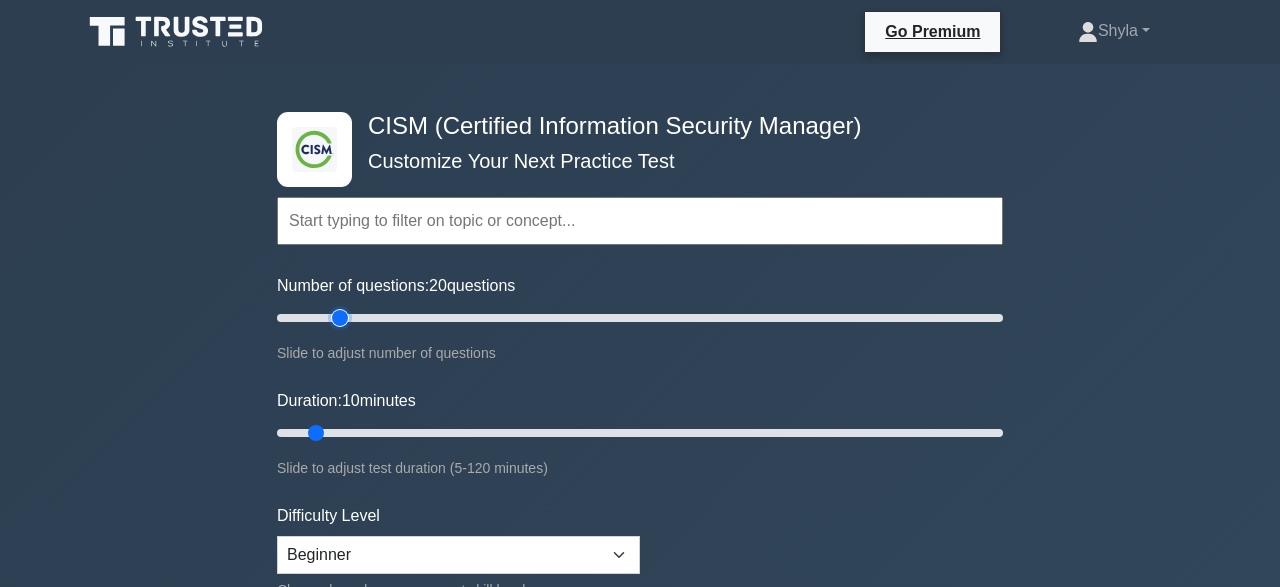 type on "20" 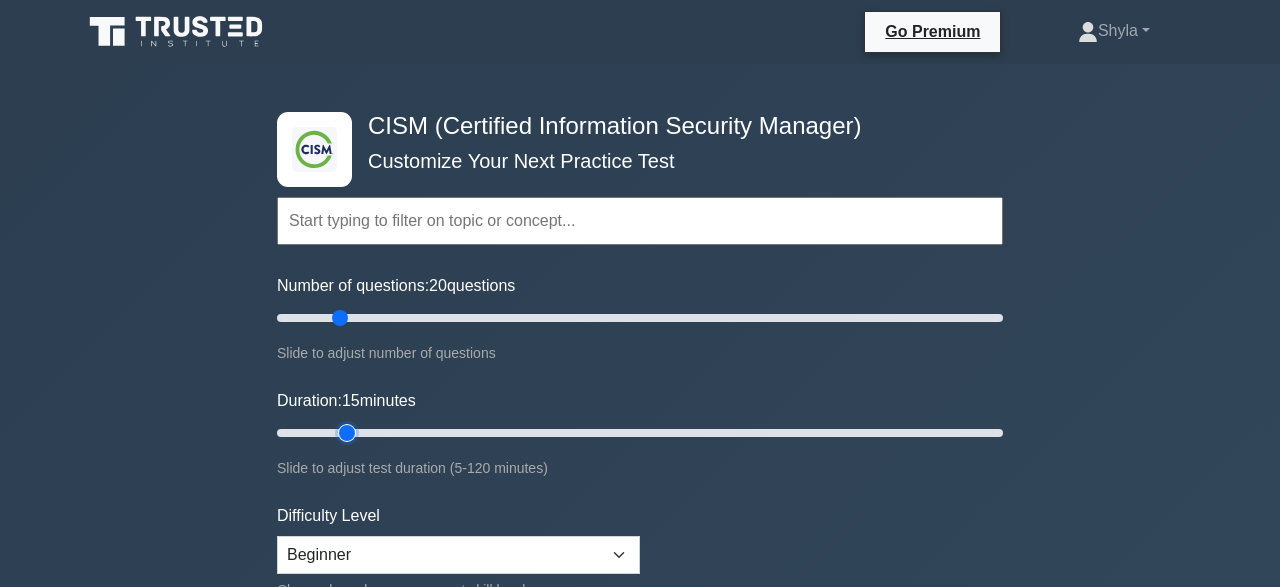 type on "15" 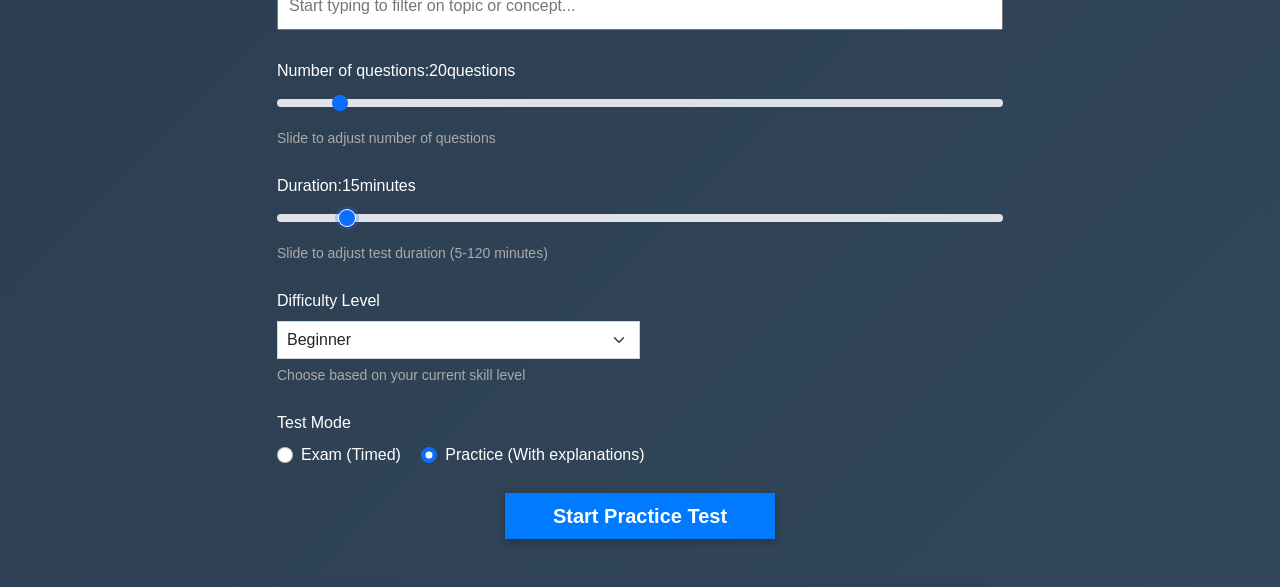 scroll, scrollTop: 238, scrollLeft: 0, axis: vertical 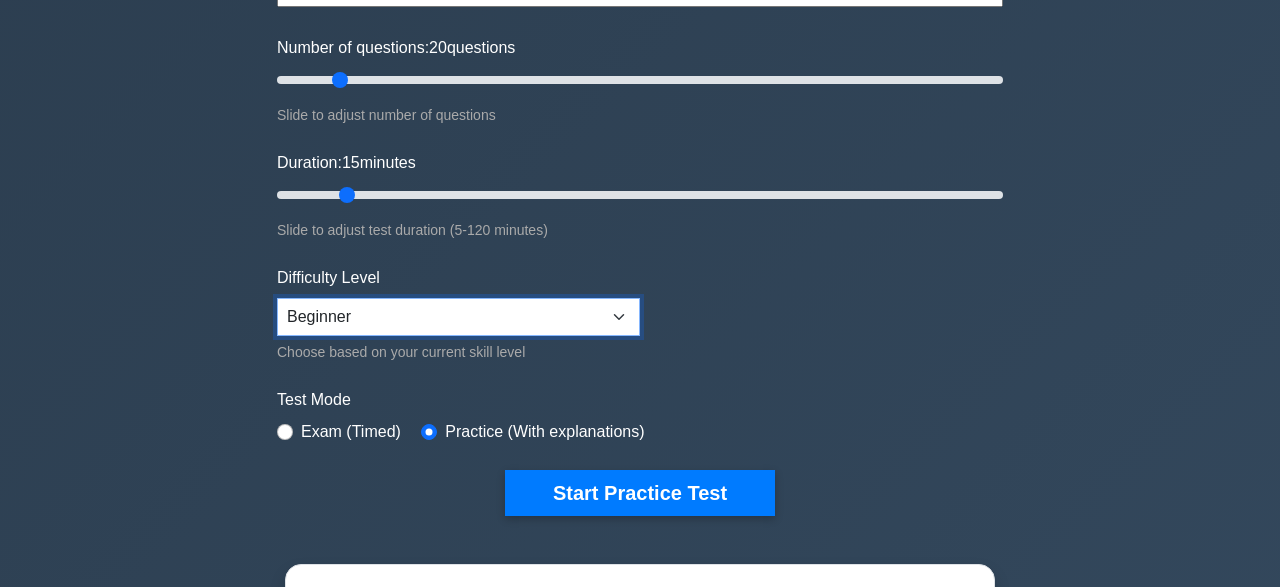 click on "Beginner
Intermediate
Expert" at bounding box center [458, 317] 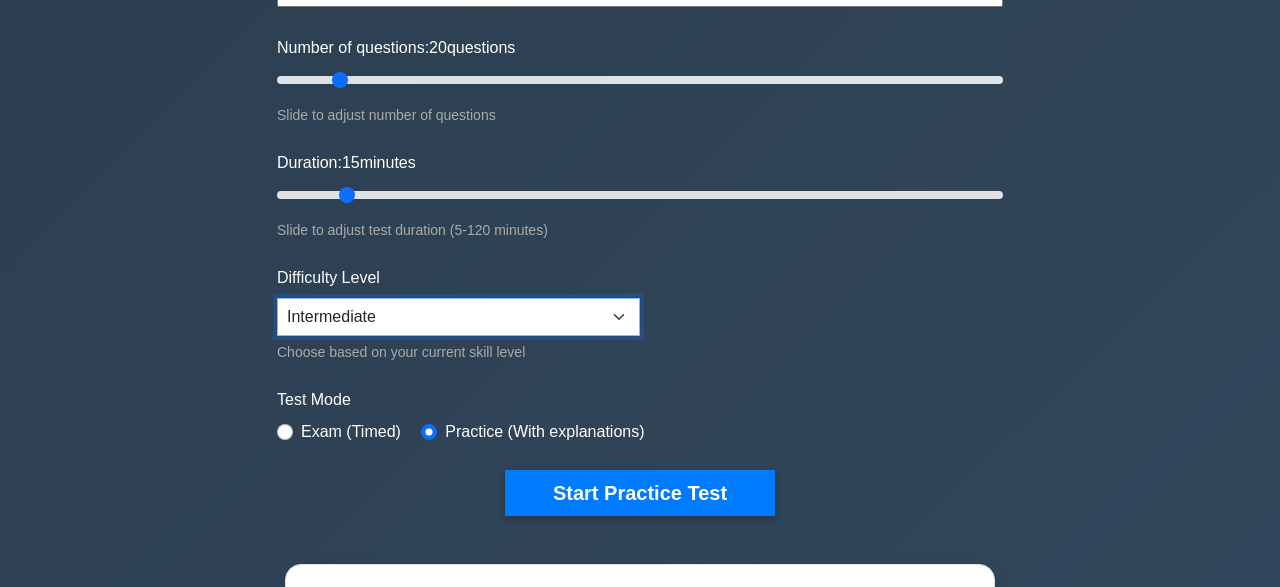 click on "Intermediate" at bounding box center [0, 0] 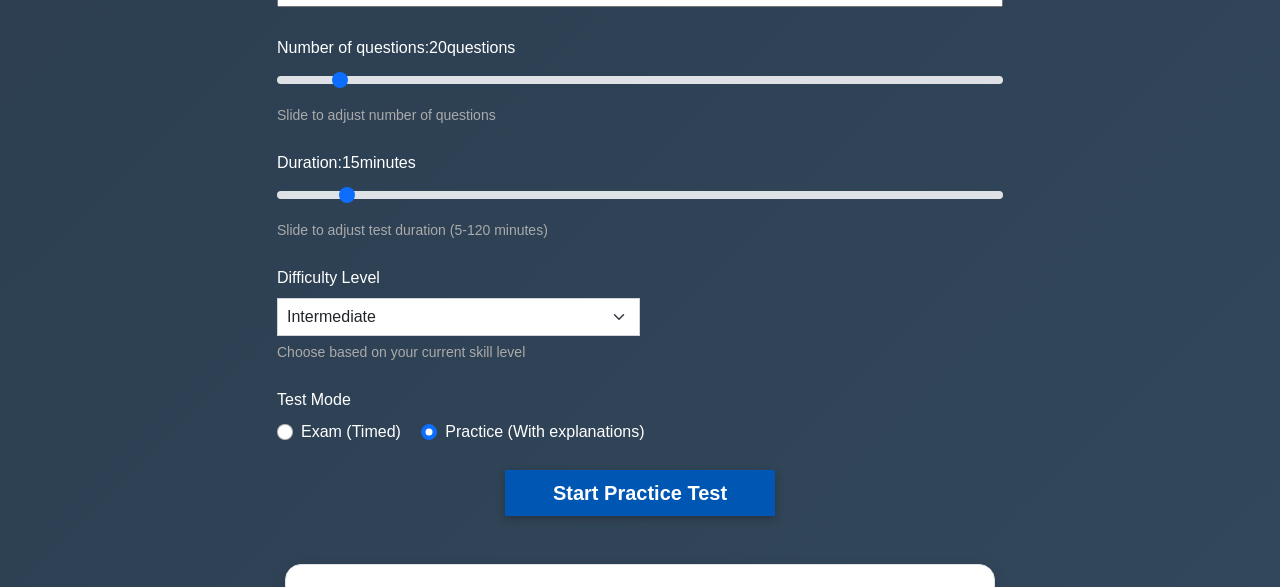 click on "Start Practice Test" at bounding box center [640, 493] 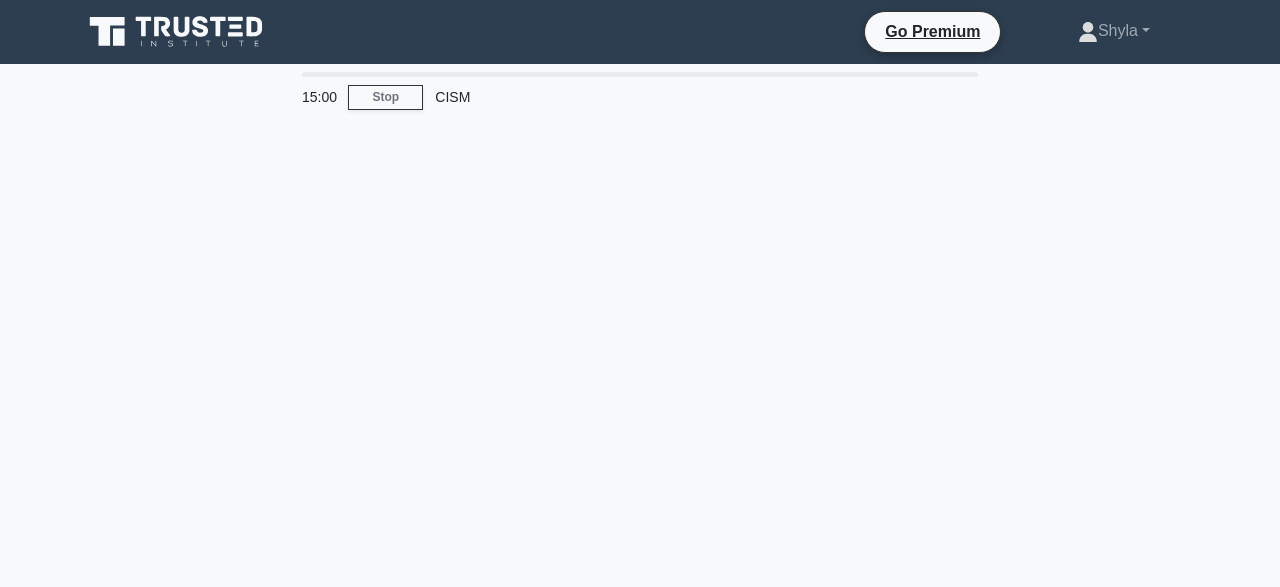 scroll, scrollTop: 0, scrollLeft: 0, axis: both 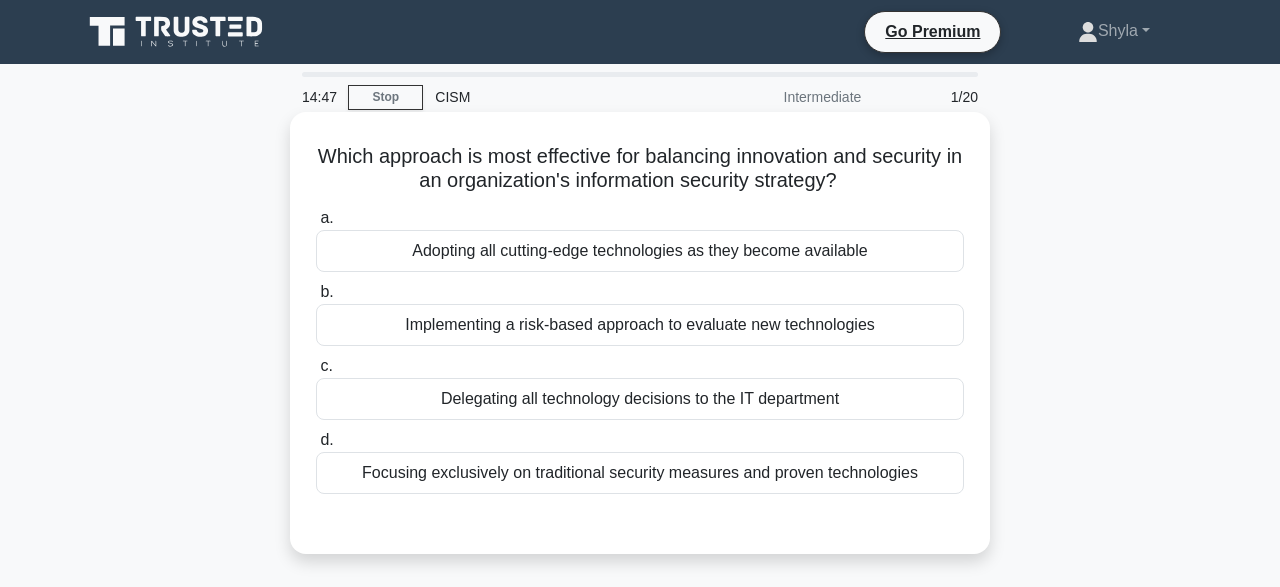 click on "Implementing a risk-based approach to evaluate new technologies" at bounding box center (640, 325) 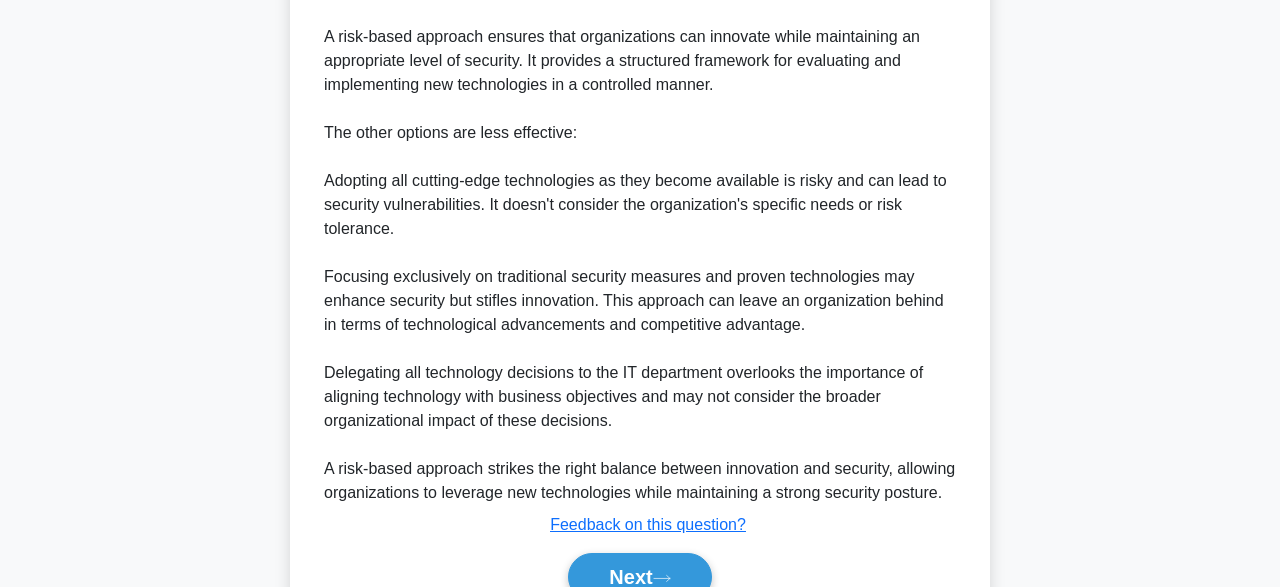 scroll, scrollTop: 859, scrollLeft: 0, axis: vertical 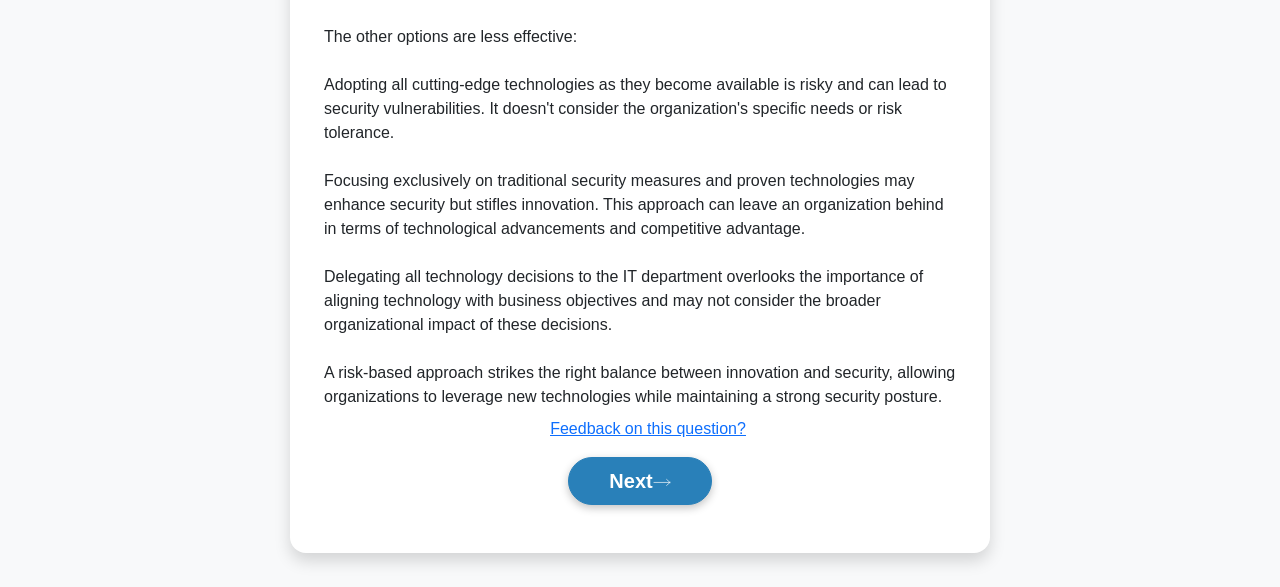 click on "Next" at bounding box center [639, 481] 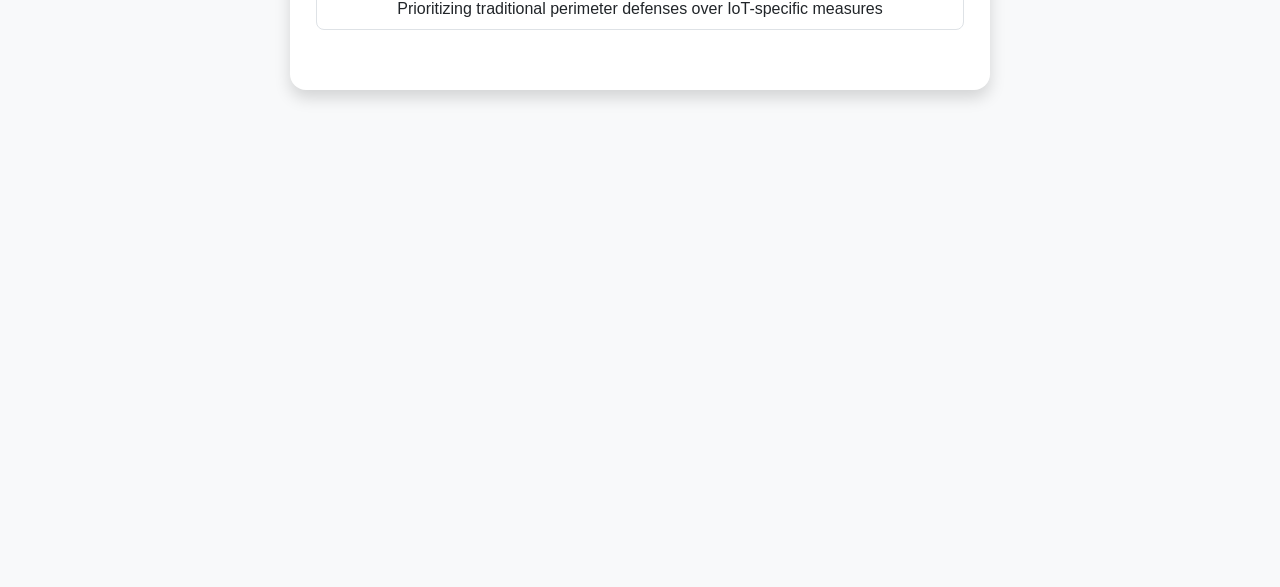 scroll, scrollTop: 493, scrollLeft: 0, axis: vertical 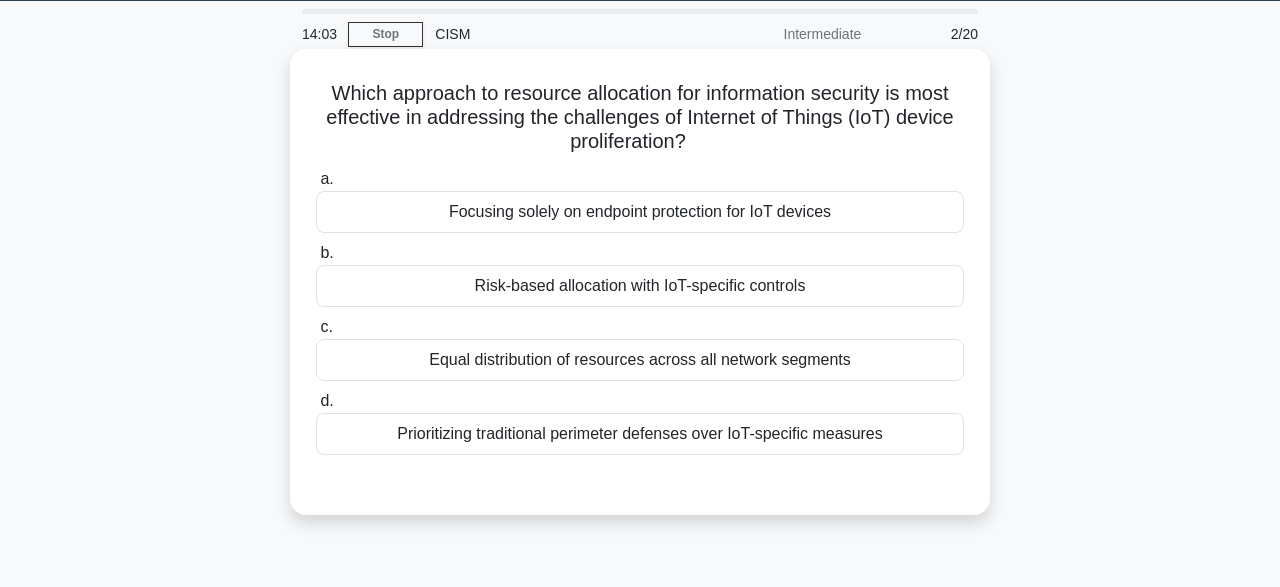 click on "Risk-based allocation with IoT-specific controls" at bounding box center [640, 286] 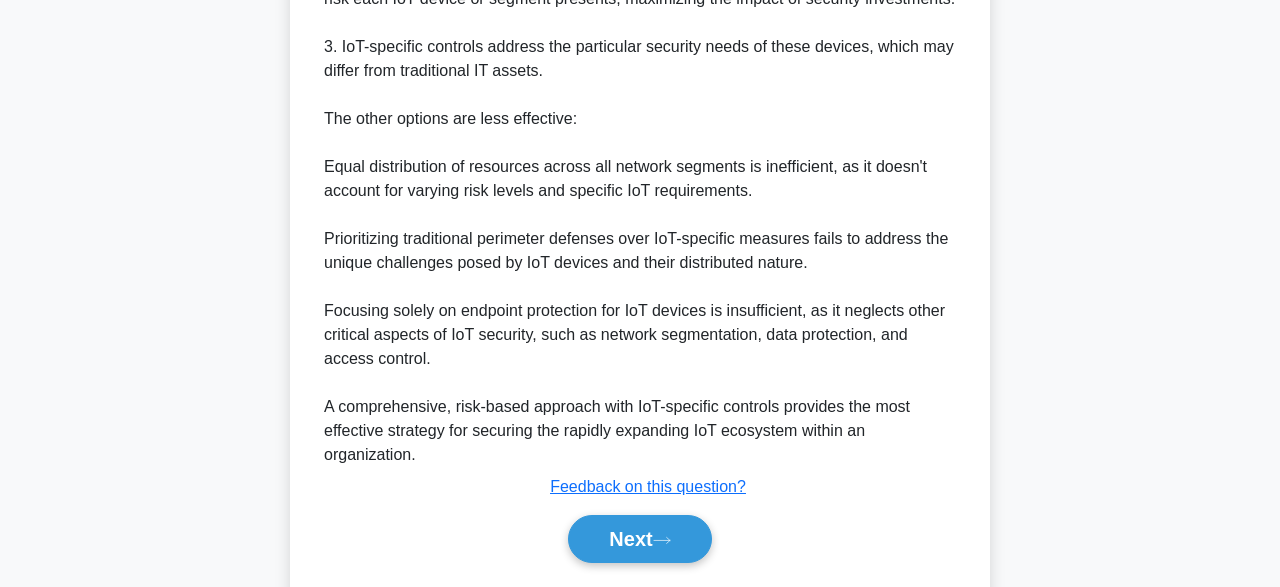 scroll, scrollTop: 859, scrollLeft: 0, axis: vertical 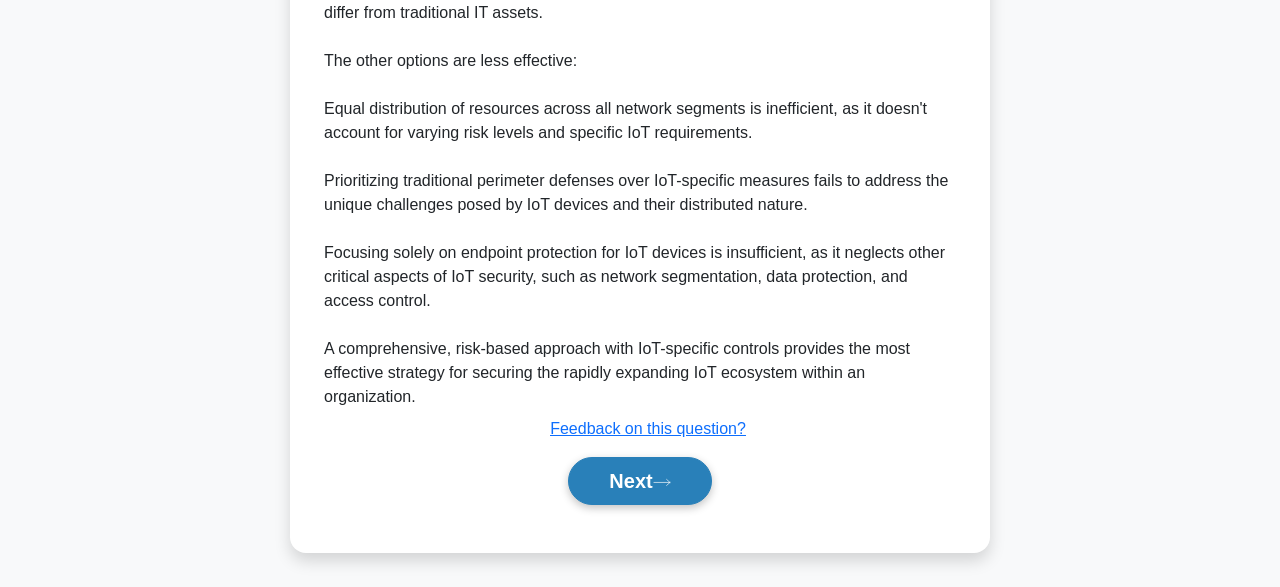 click 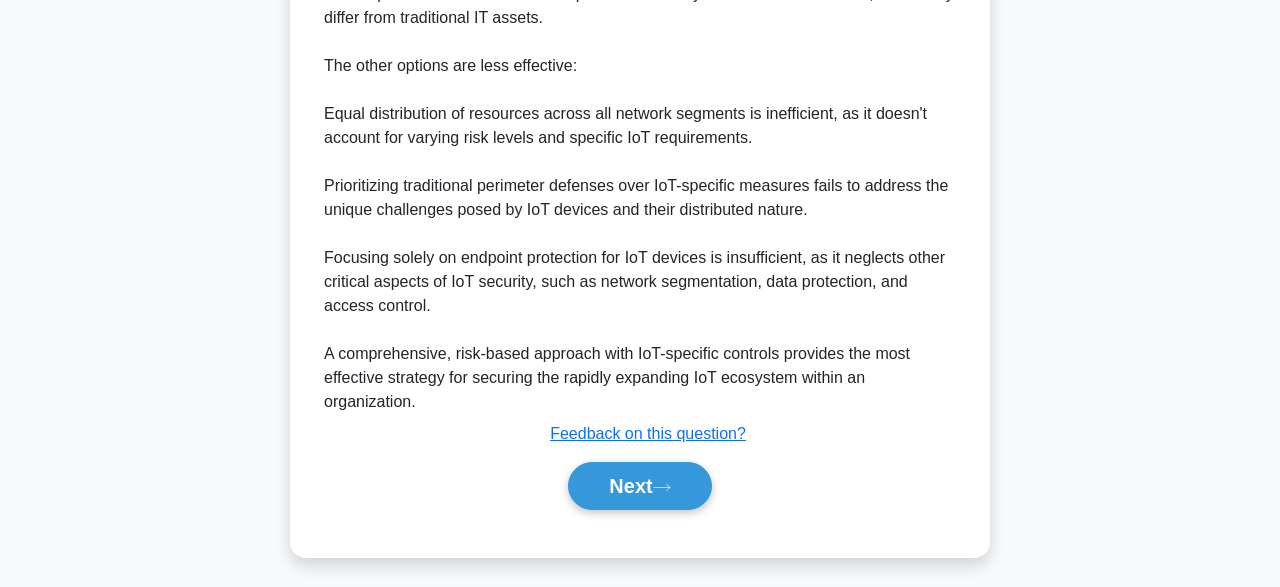 scroll, scrollTop: 493, scrollLeft: 0, axis: vertical 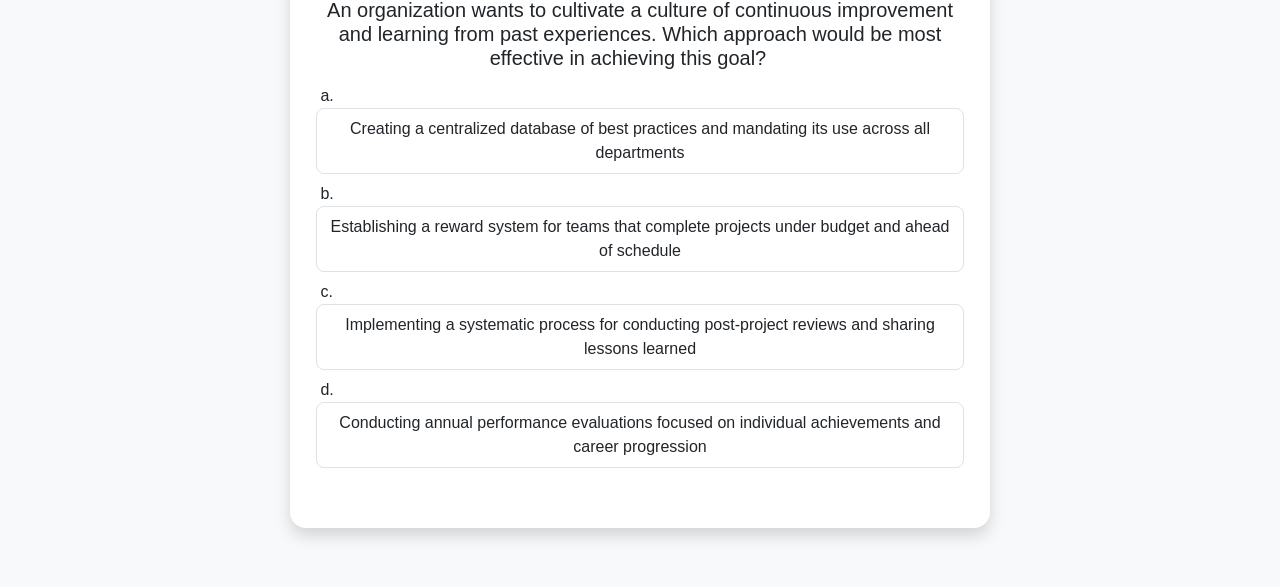 click on "Implementing a systematic process for conducting post-project reviews and sharing lessons learned" at bounding box center [640, 337] 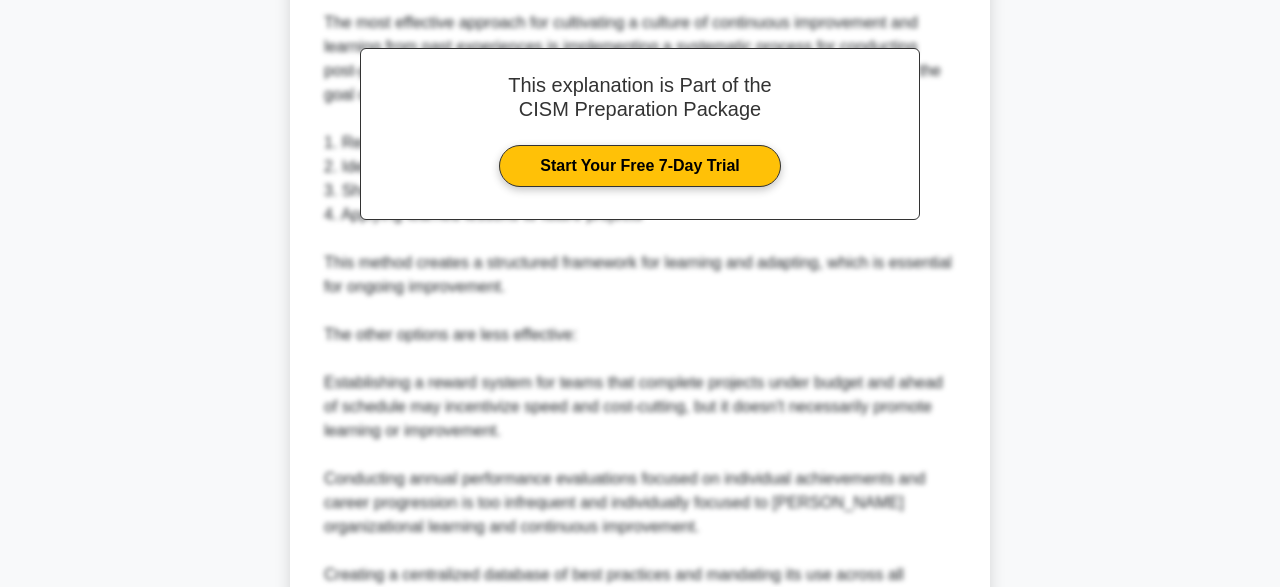 scroll, scrollTop: 907, scrollLeft: 0, axis: vertical 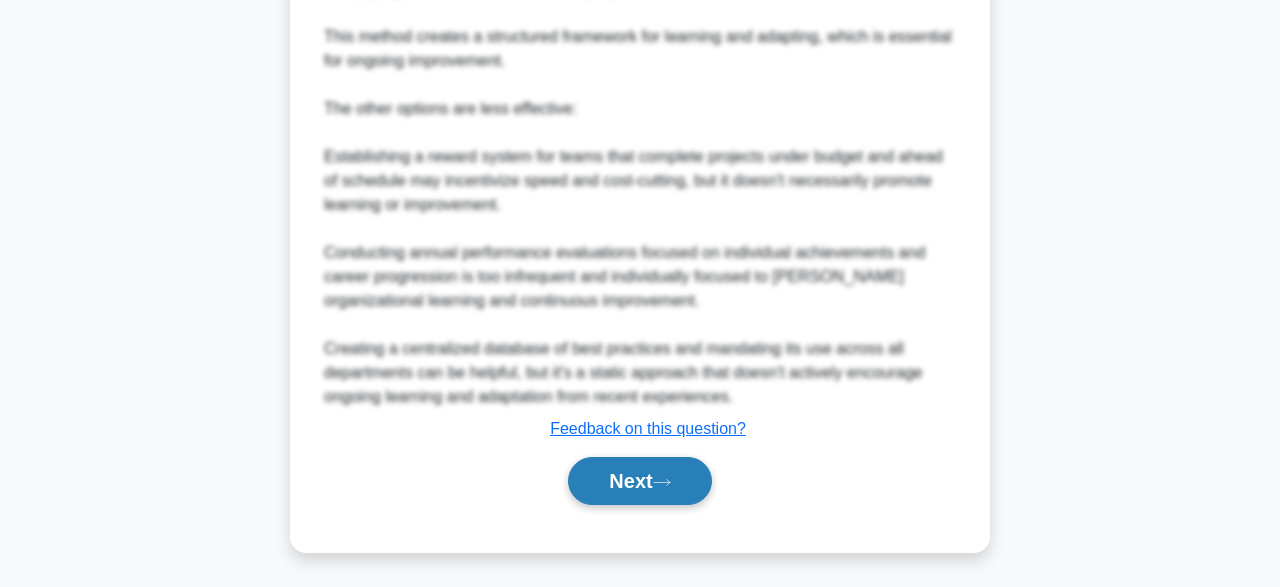 click on "Next" at bounding box center (639, 481) 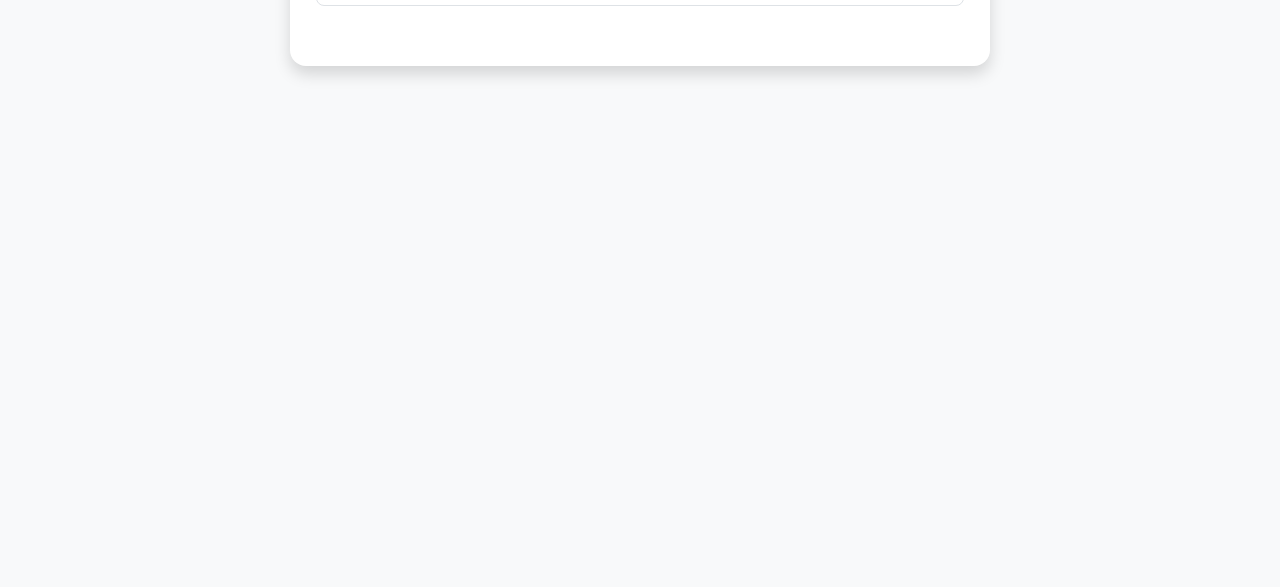 scroll, scrollTop: 493, scrollLeft: 0, axis: vertical 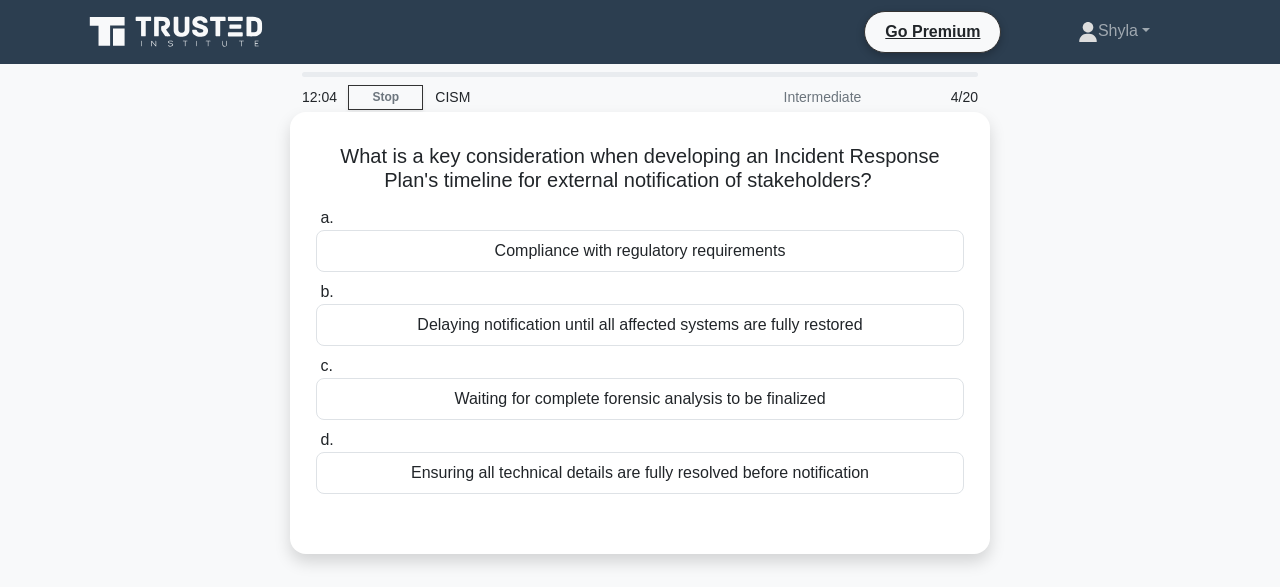 click on "Compliance with regulatory requirements" at bounding box center (640, 251) 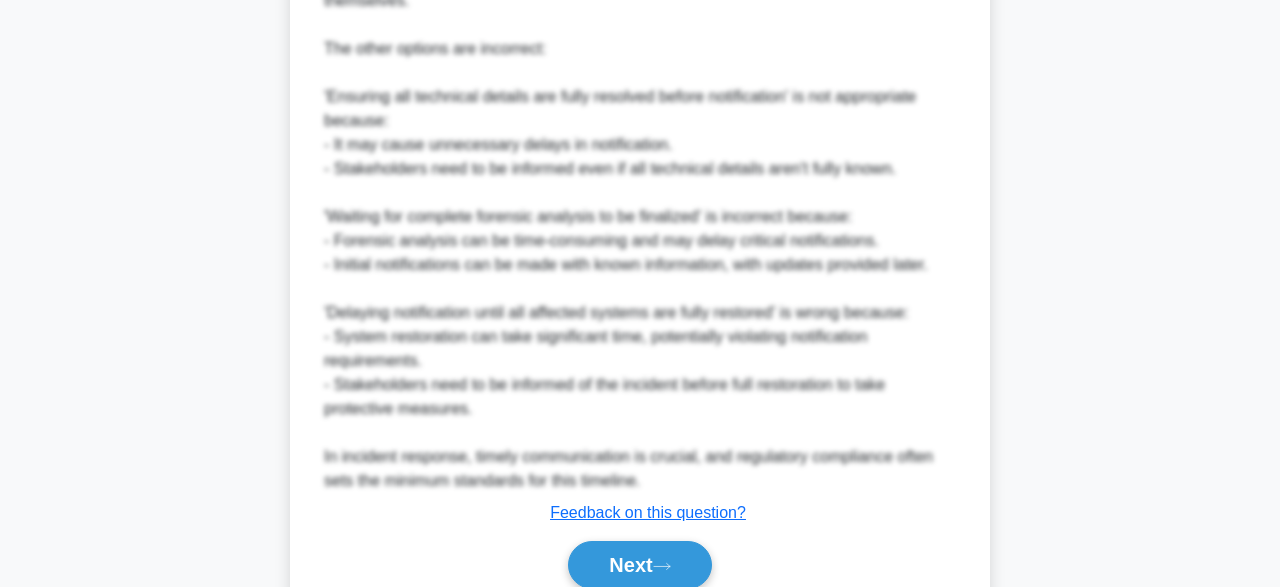 scroll, scrollTop: 931, scrollLeft: 0, axis: vertical 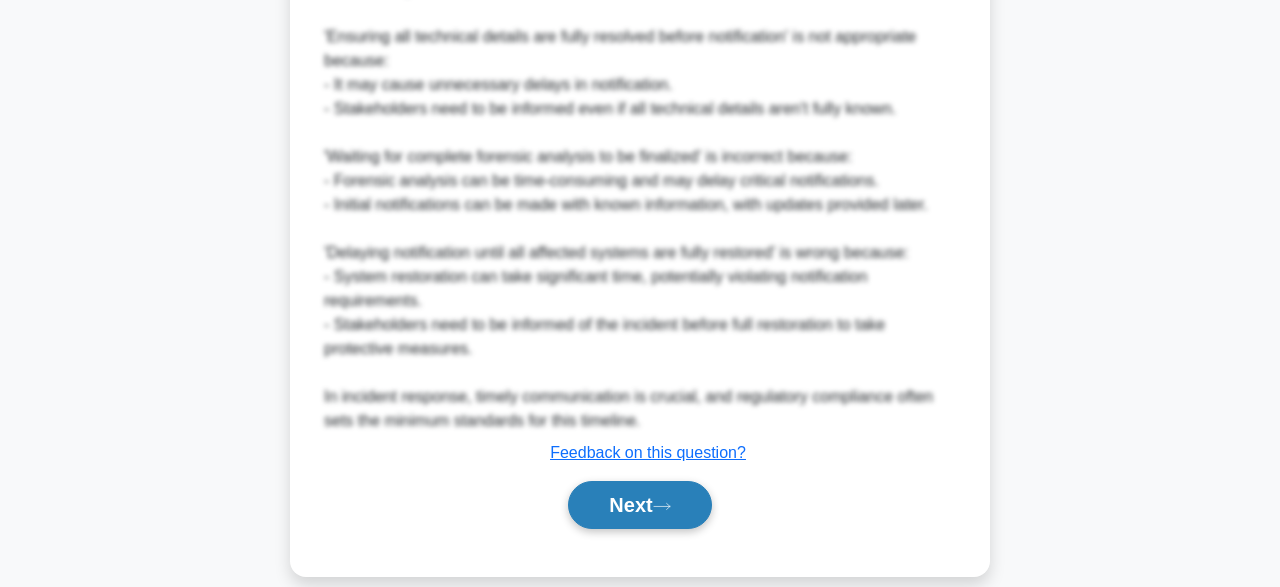 click 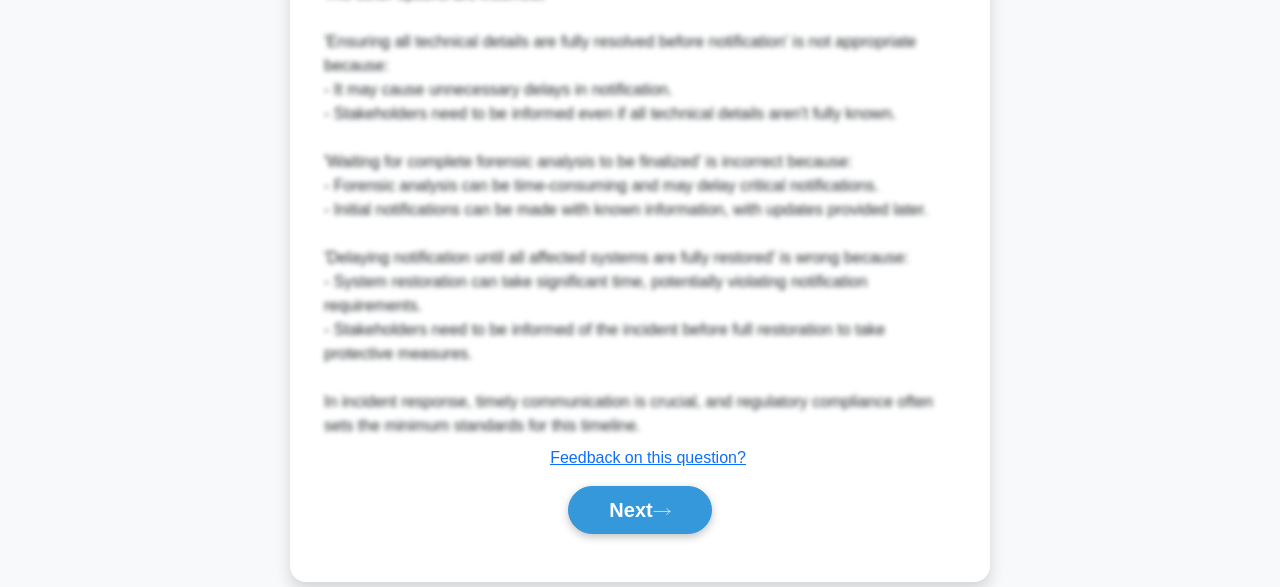 scroll, scrollTop: 493, scrollLeft: 0, axis: vertical 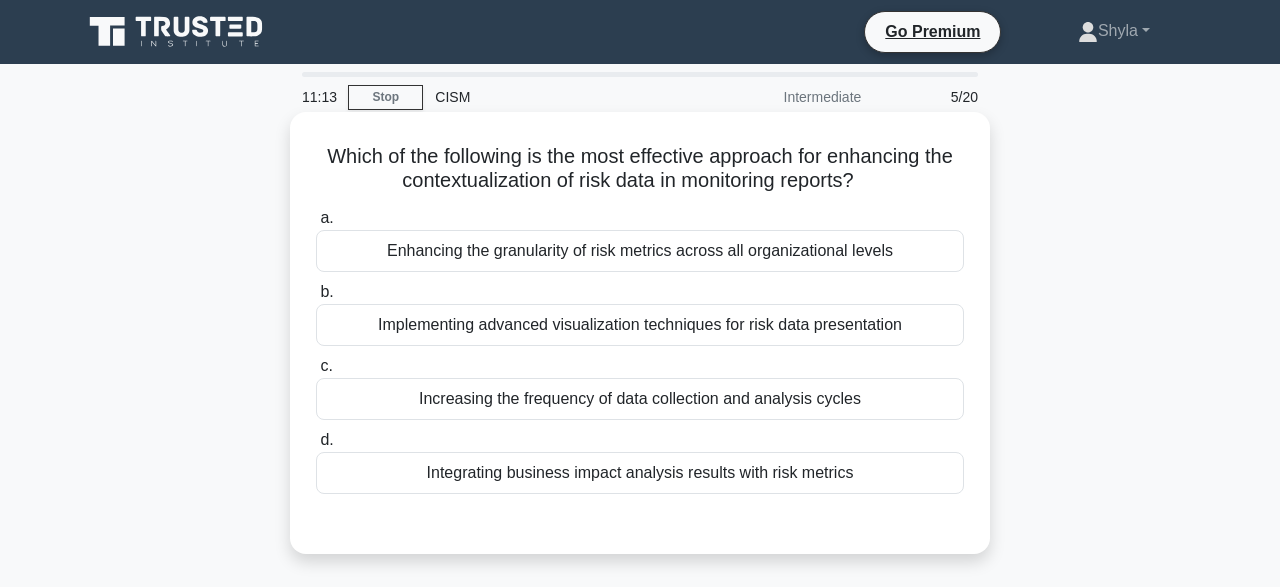click on "Integrating business impact analysis results with risk metrics" at bounding box center [640, 473] 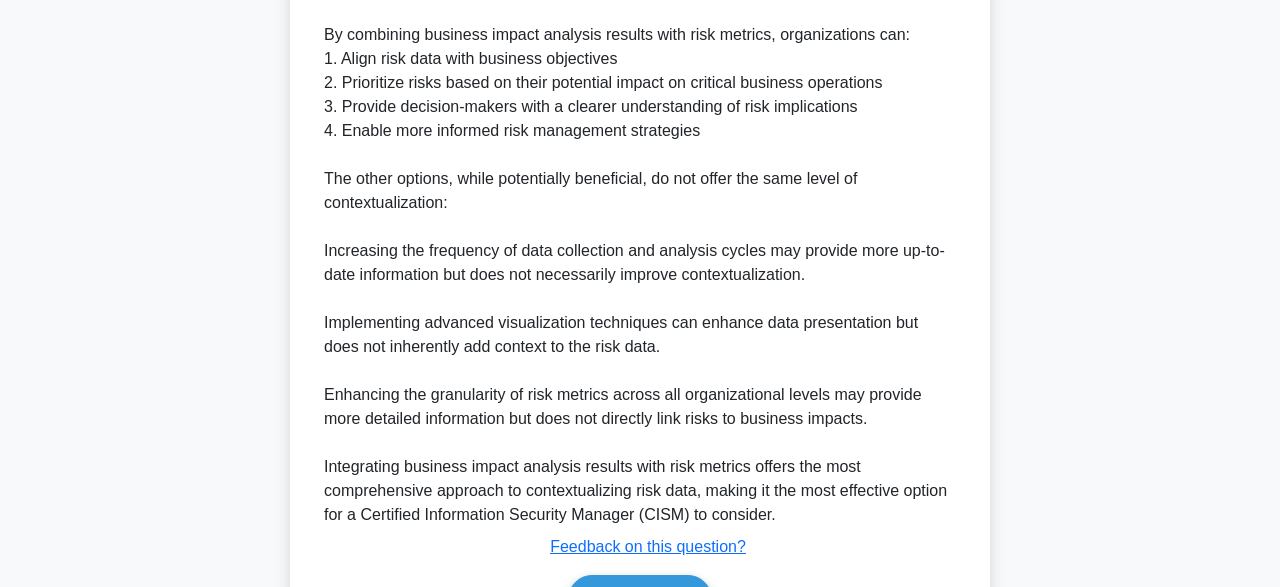 scroll, scrollTop: 787, scrollLeft: 0, axis: vertical 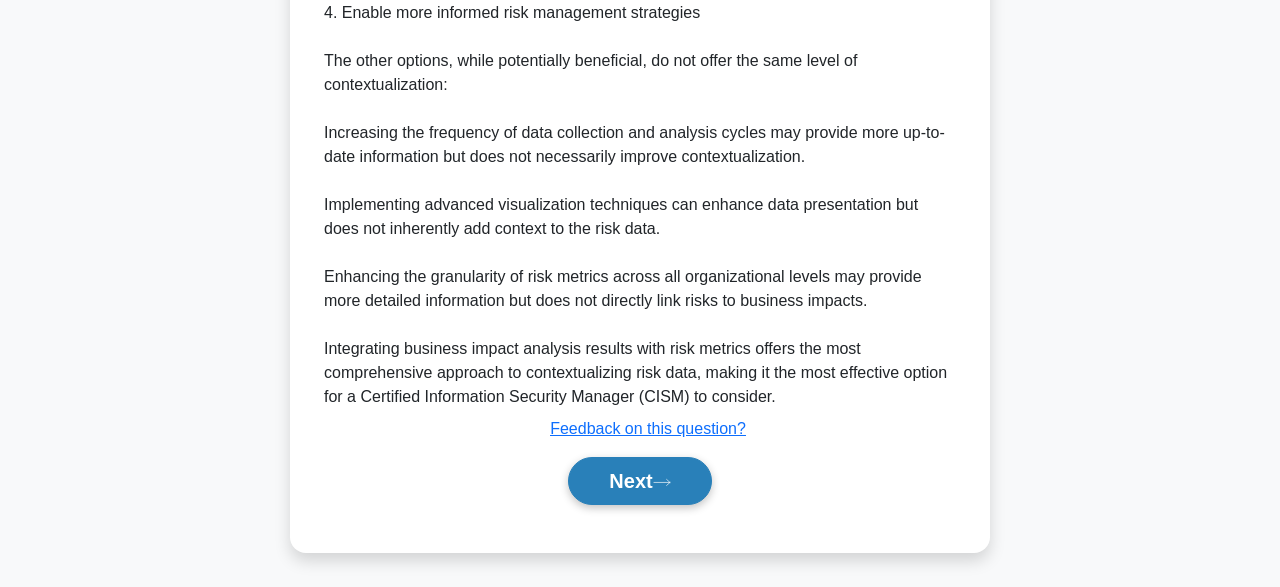 click 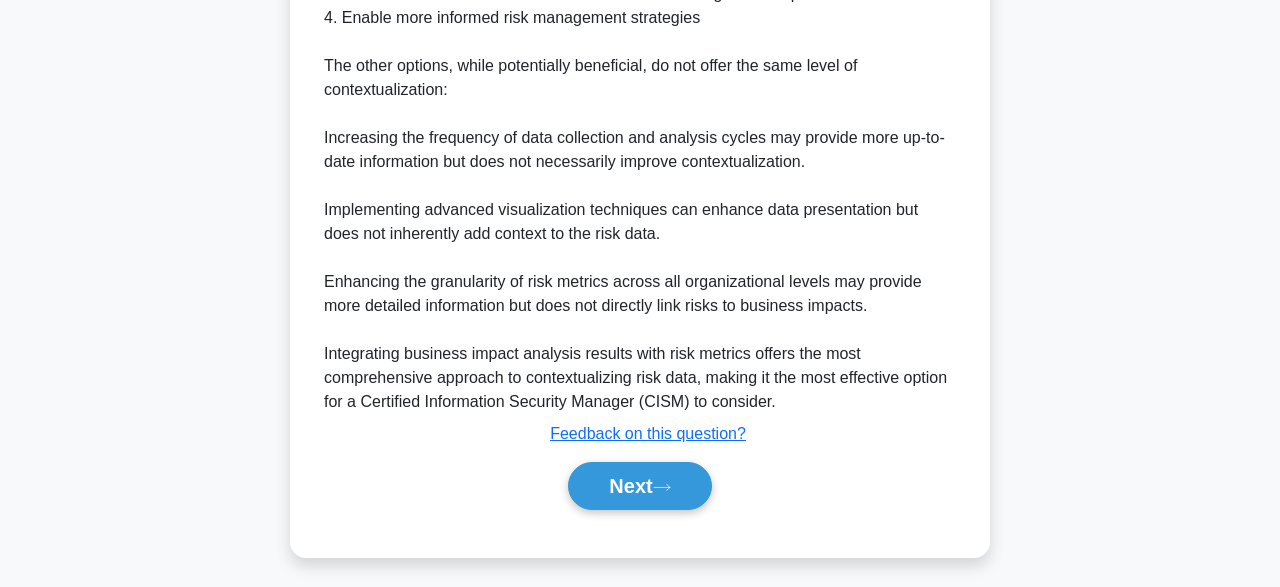 scroll, scrollTop: 493, scrollLeft: 0, axis: vertical 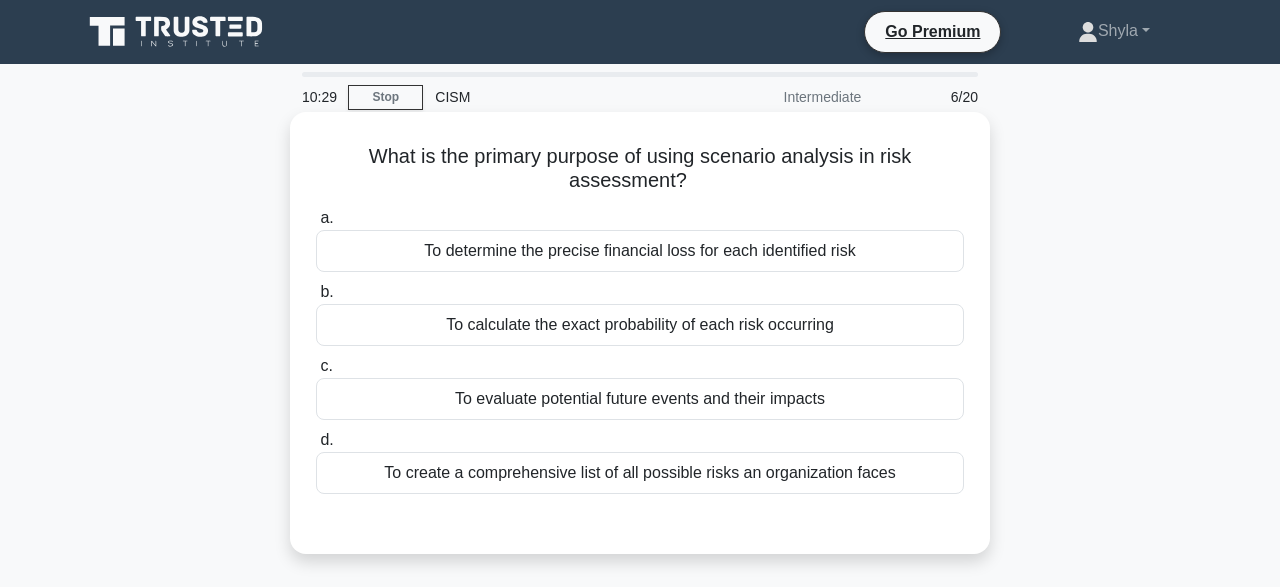 click on "To evaluate potential future events and their impacts" at bounding box center (640, 399) 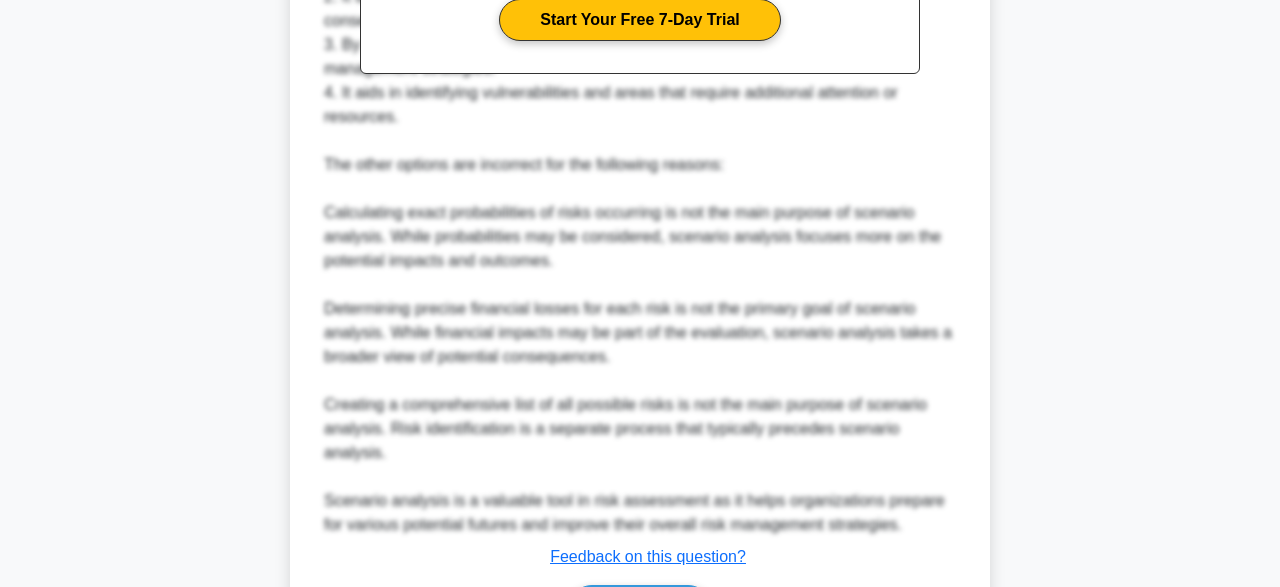 scroll, scrollTop: 811, scrollLeft: 0, axis: vertical 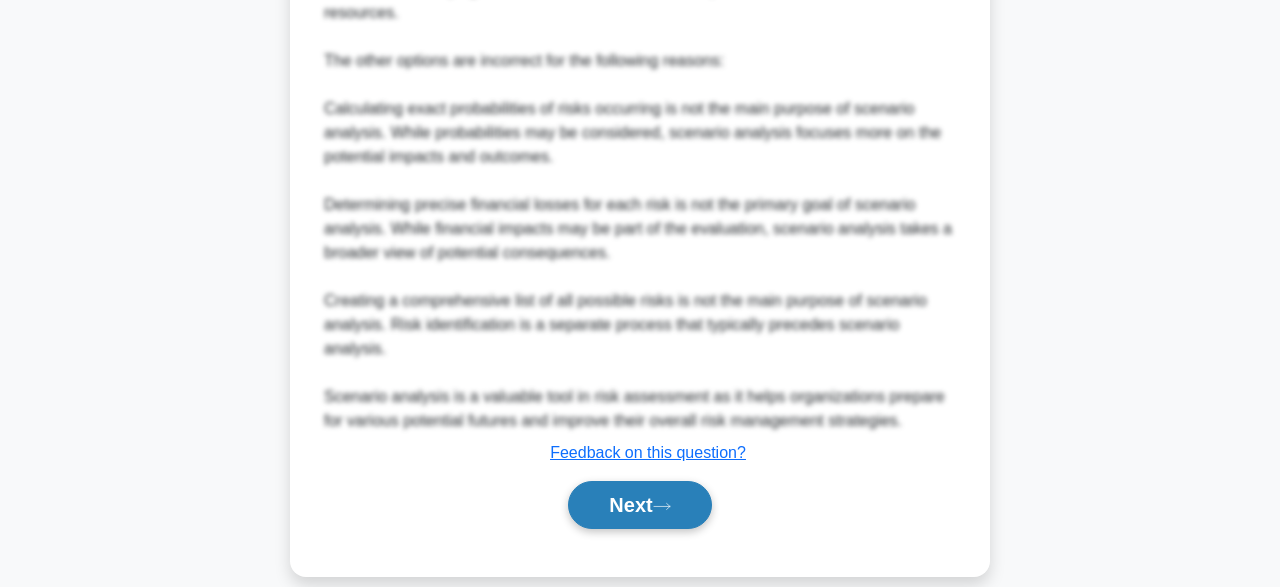 click 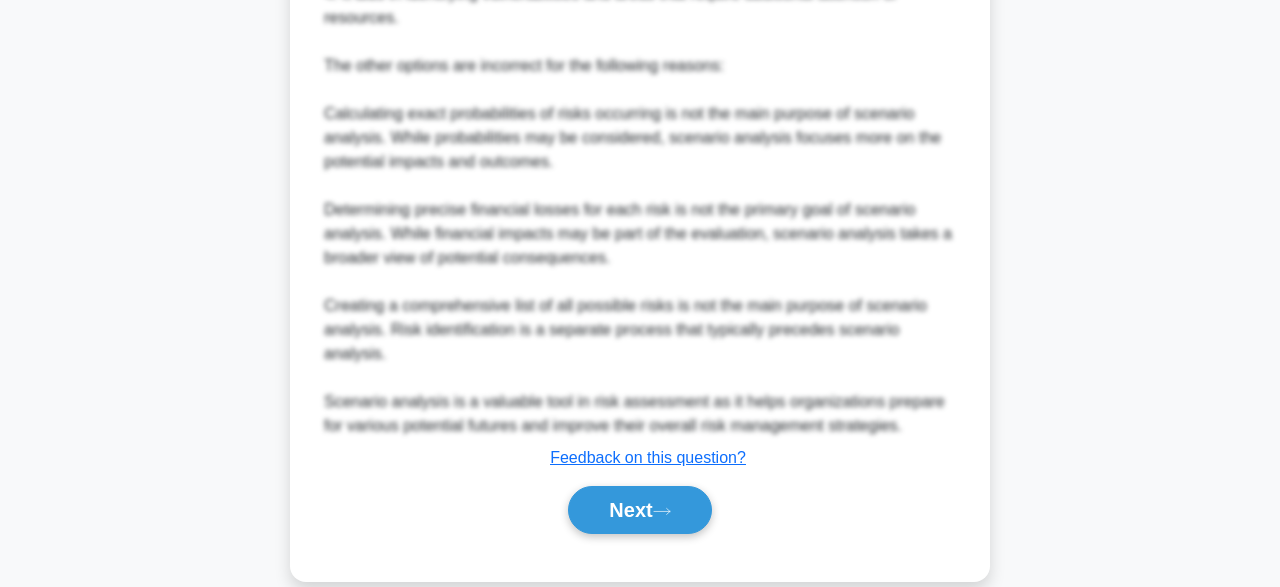 scroll, scrollTop: 493, scrollLeft: 0, axis: vertical 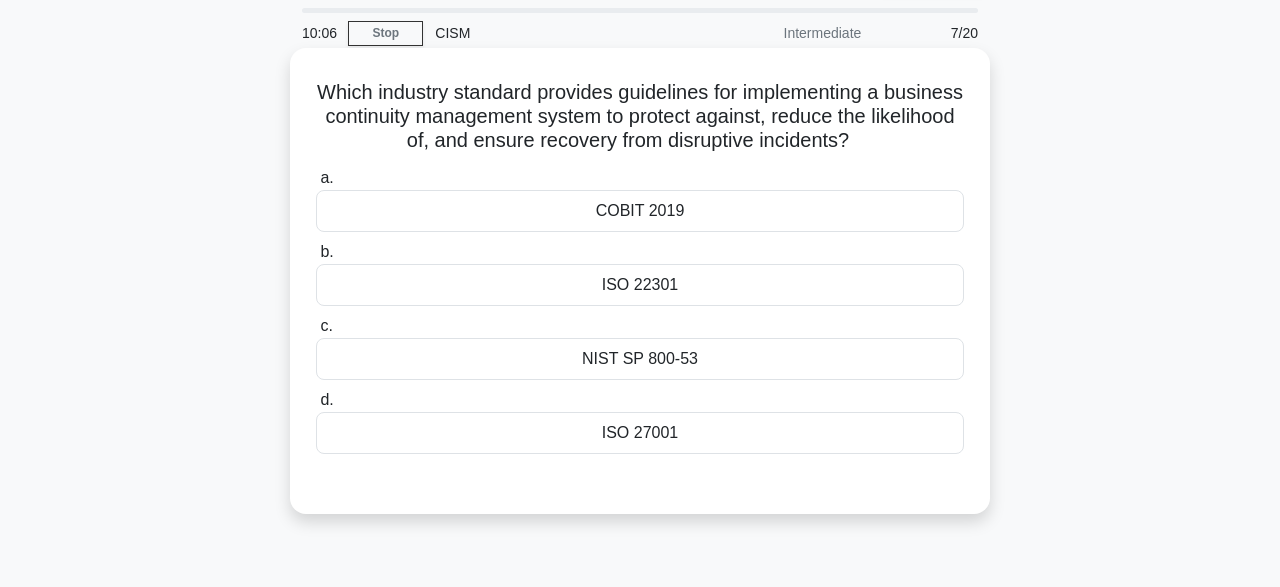 click on "ISO 27001" at bounding box center (640, 433) 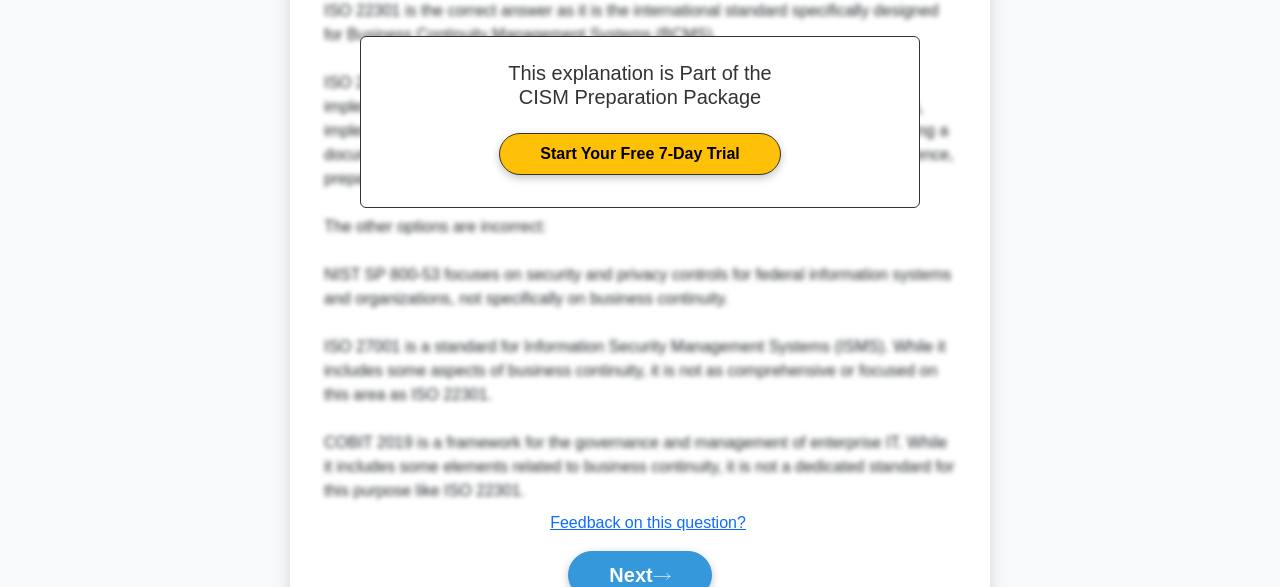 scroll, scrollTop: 718, scrollLeft: 0, axis: vertical 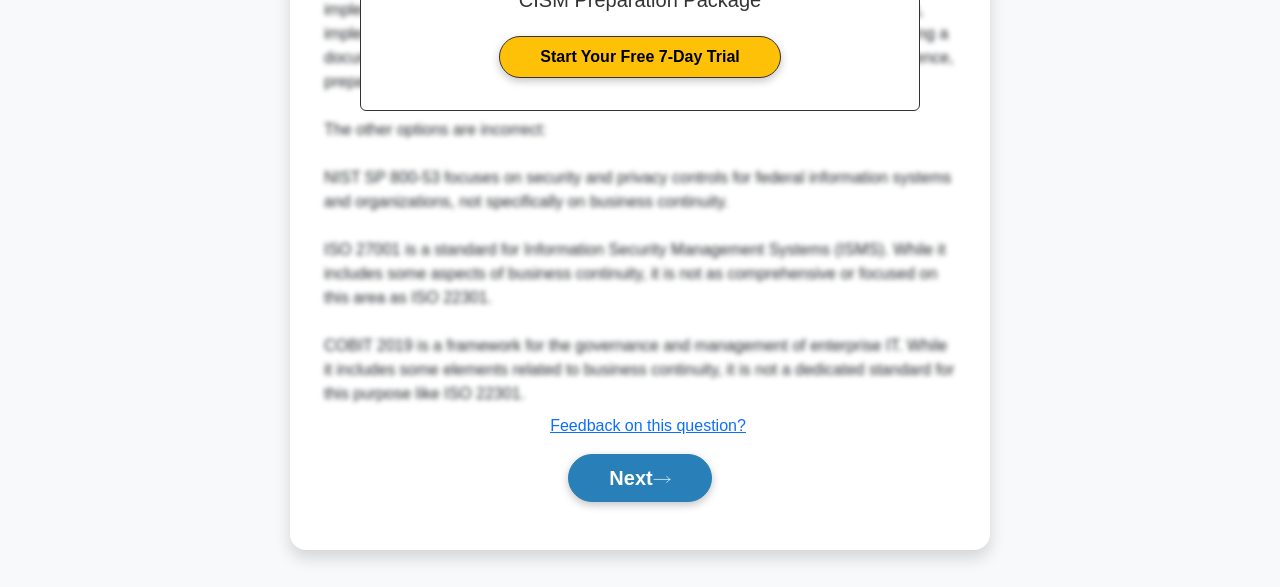 click on "Next" at bounding box center (639, 478) 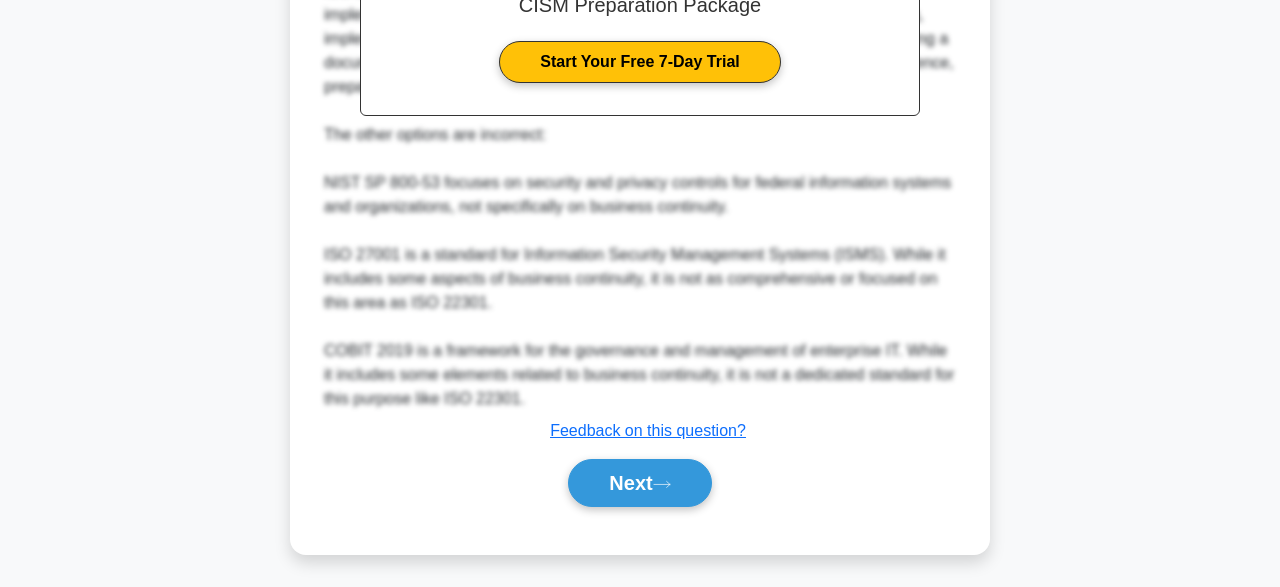 scroll, scrollTop: 493, scrollLeft: 0, axis: vertical 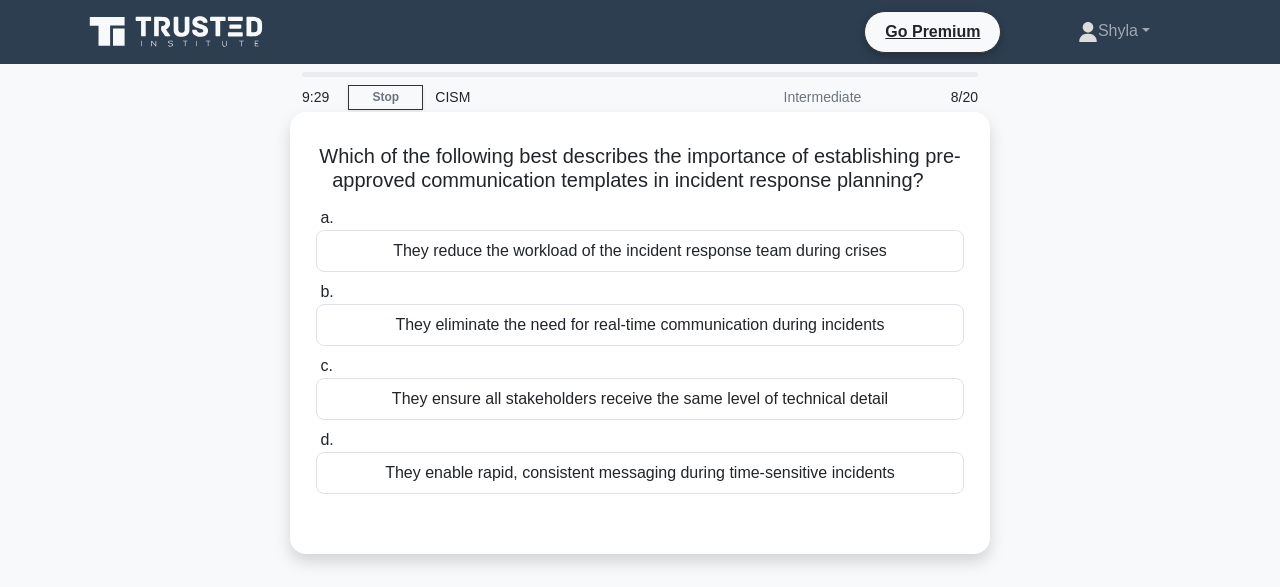 click on "They enable rapid, consistent messaging during time-sensitive incidents" at bounding box center (640, 473) 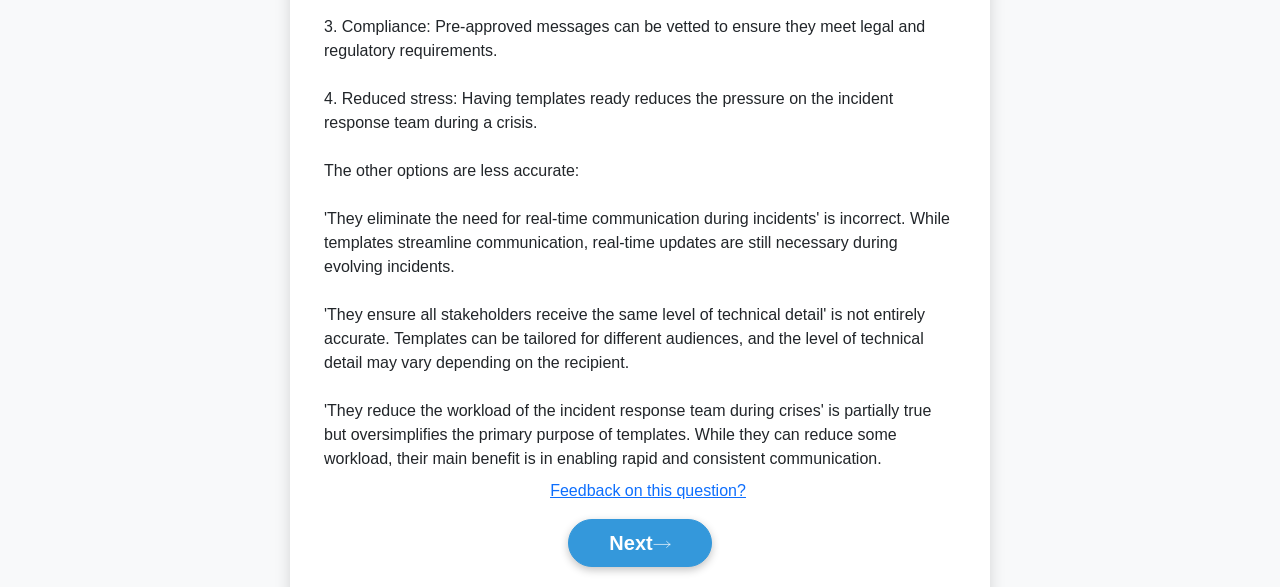 scroll, scrollTop: 907, scrollLeft: 0, axis: vertical 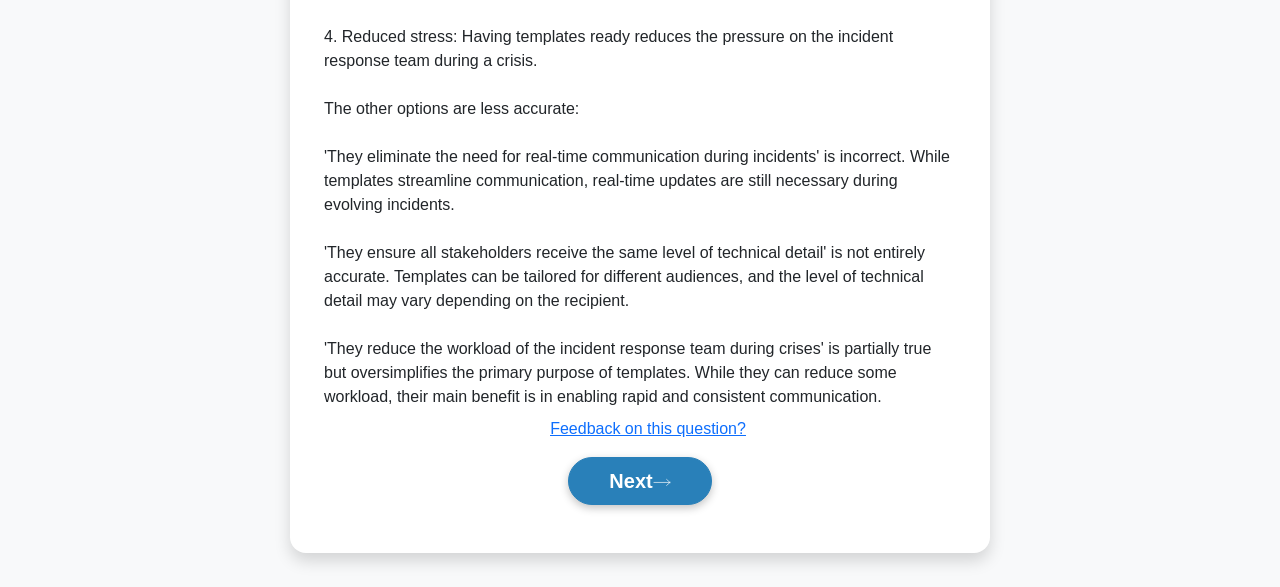 click on "Next" at bounding box center (639, 481) 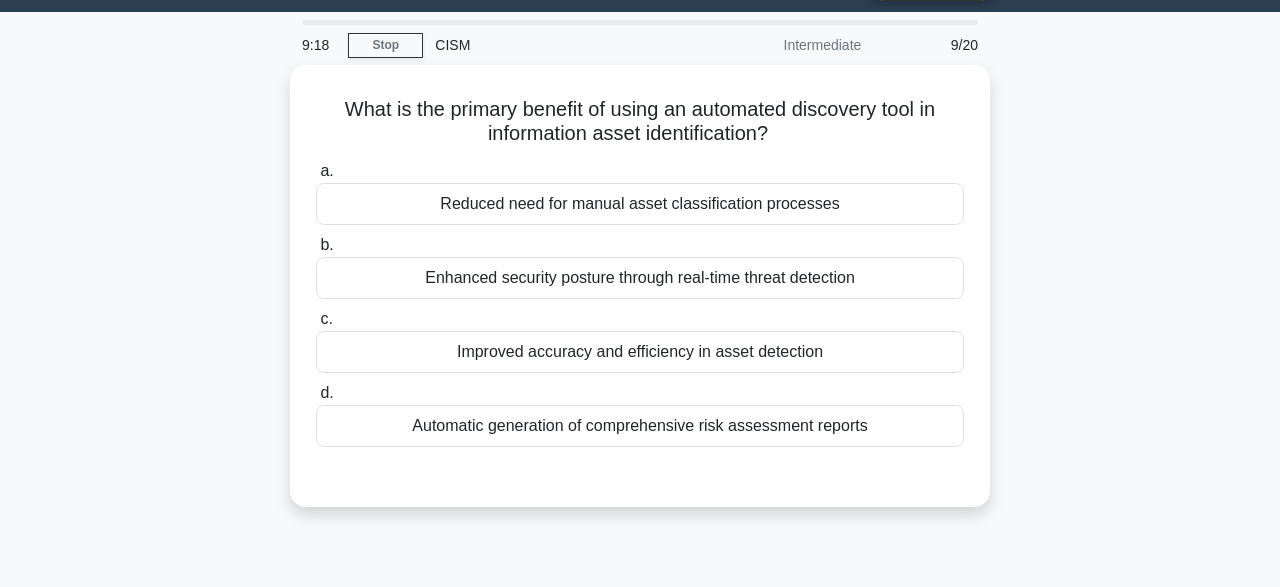 scroll, scrollTop: 0, scrollLeft: 0, axis: both 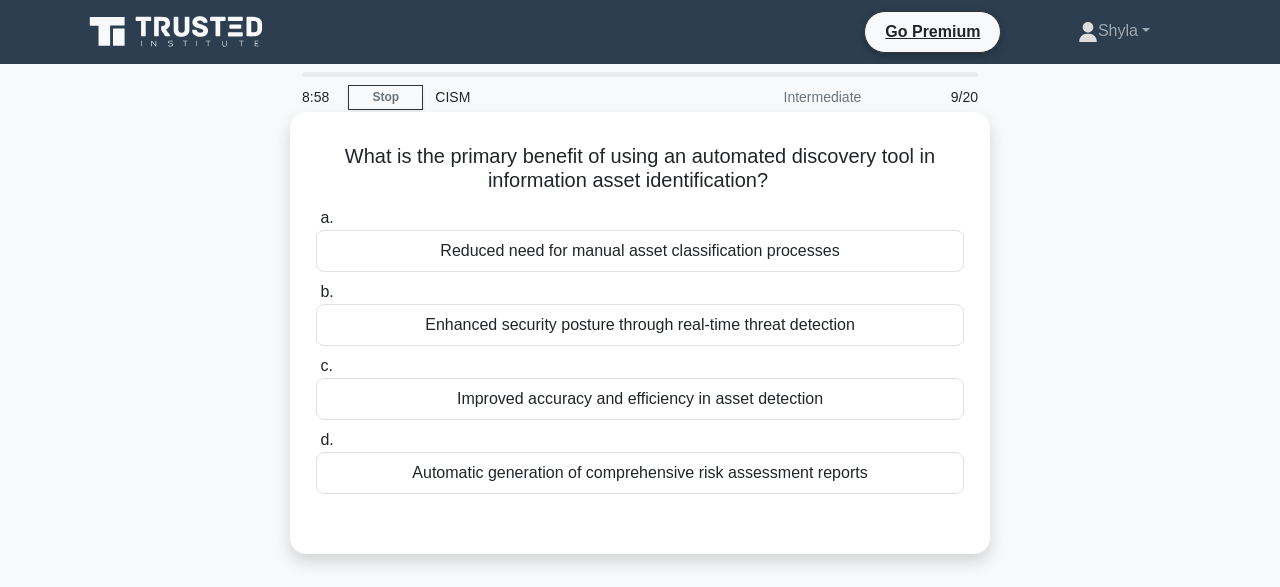 click on "Improved accuracy and efficiency in asset detection" at bounding box center [640, 399] 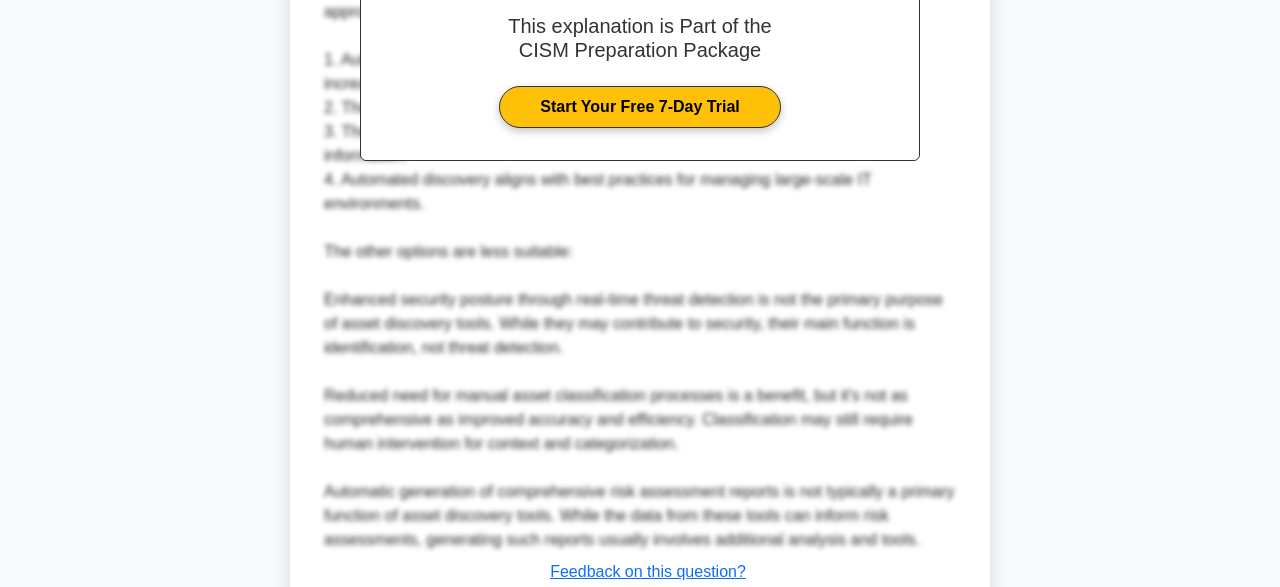 scroll, scrollTop: 628, scrollLeft: 0, axis: vertical 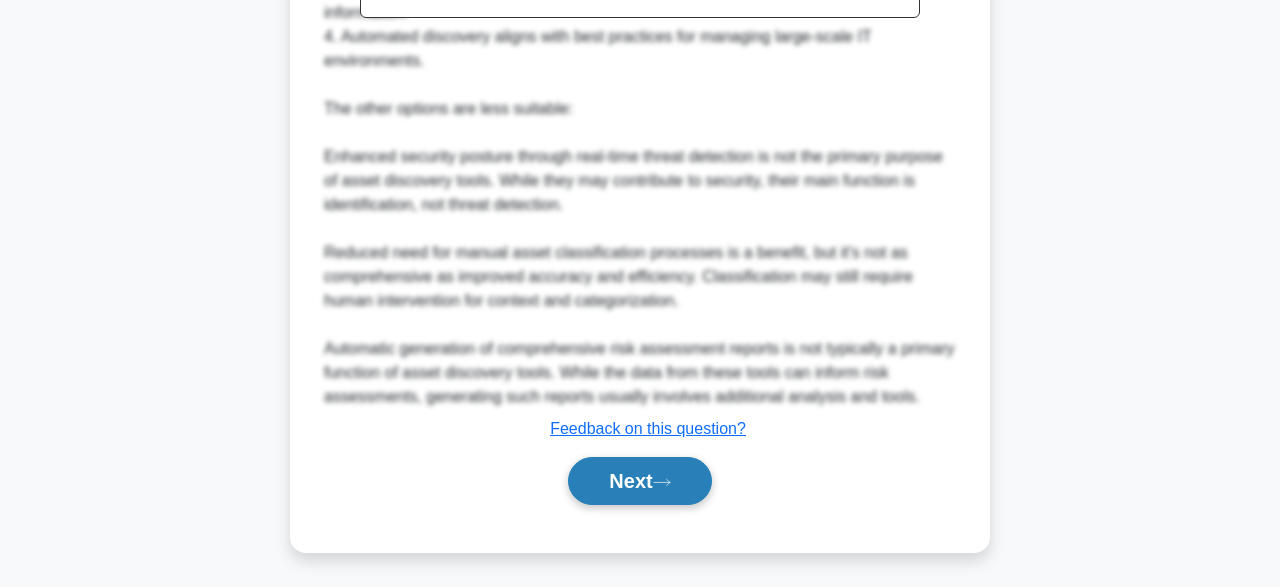 click on "Next" at bounding box center [639, 481] 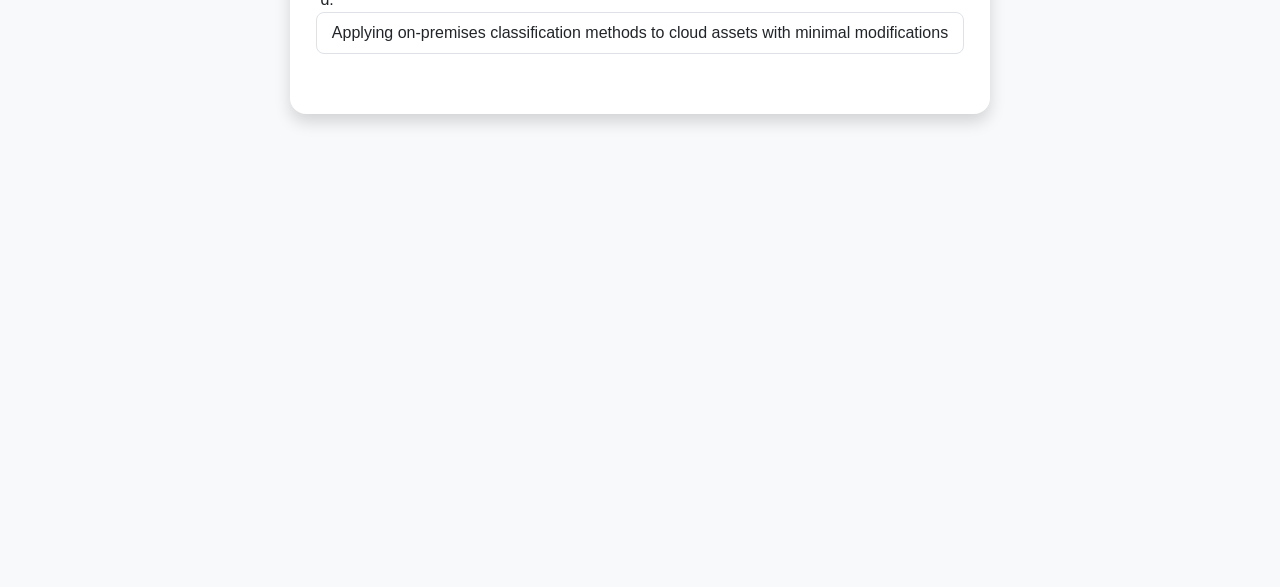 scroll, scrollTop: 50, scrollLeft: 0, axis: vertical 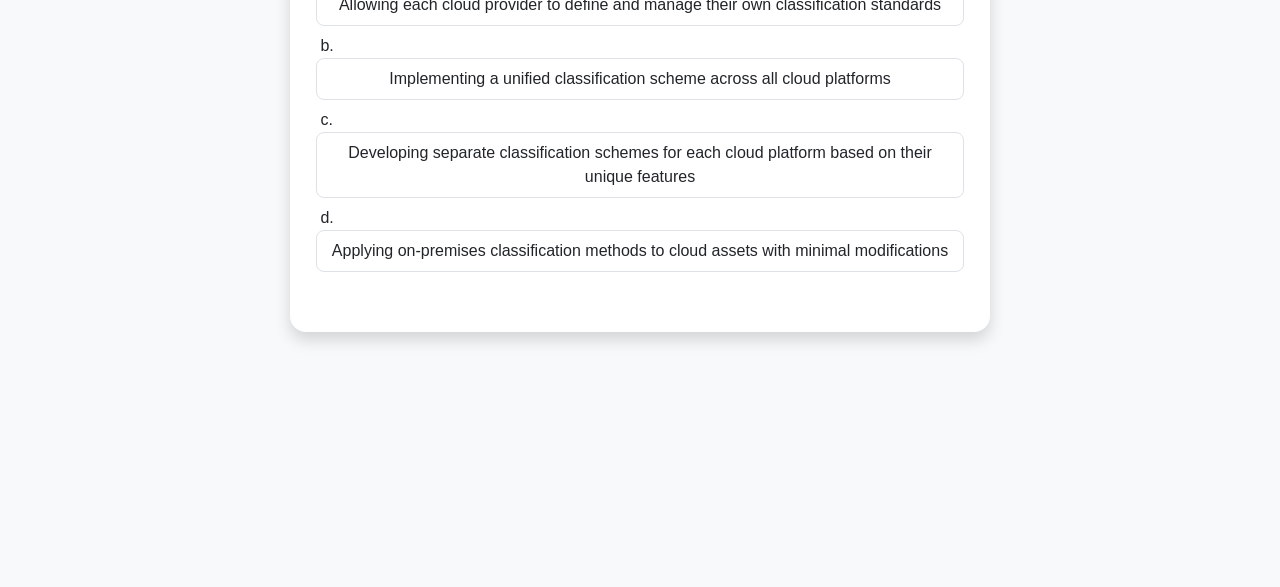 click on "Applying on-premises classification methods to cloud assets with minimal modifications" at bounding box center (640, 251) 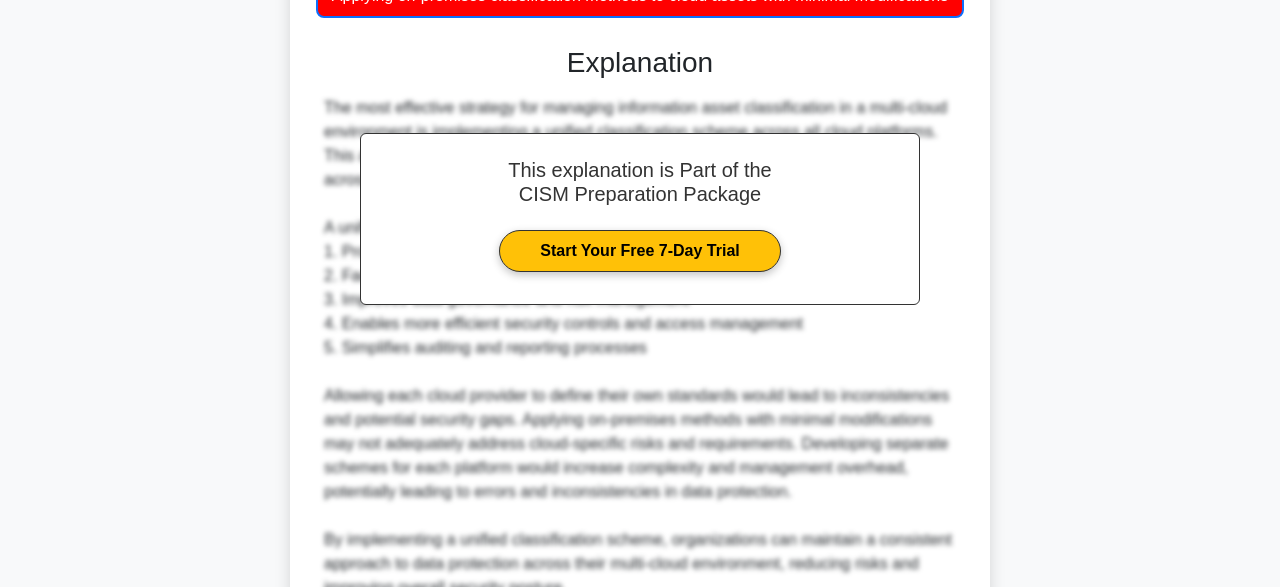 scroll, scrollTop: 718, scrollLeft: 0, axis: vertical 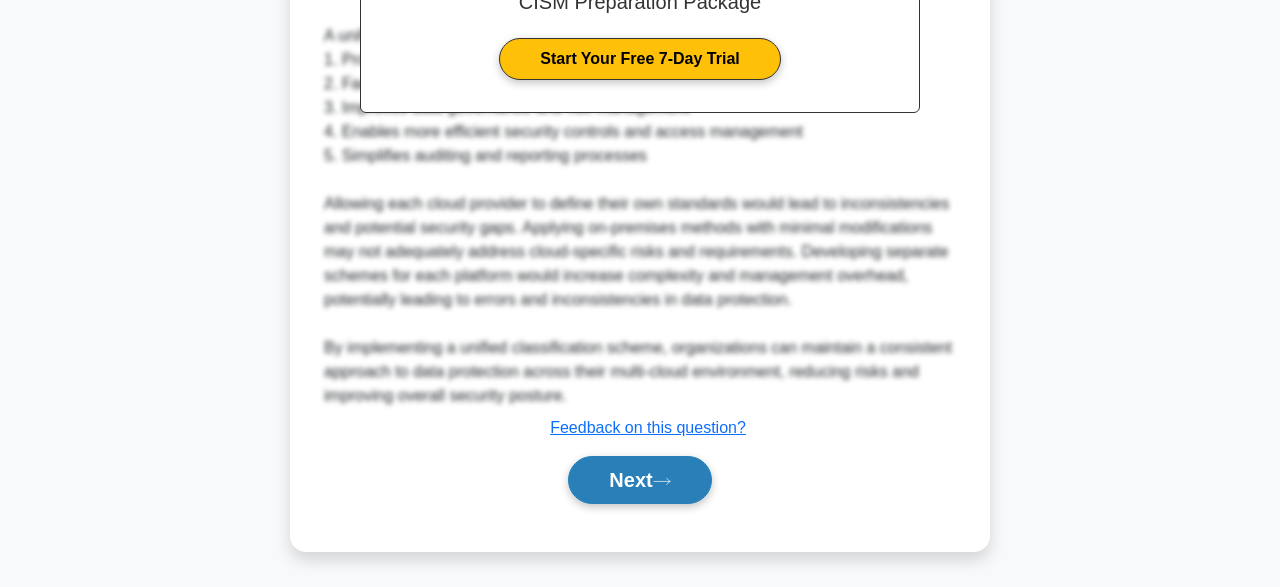 click on "Next" at bounding box center (639, 480) 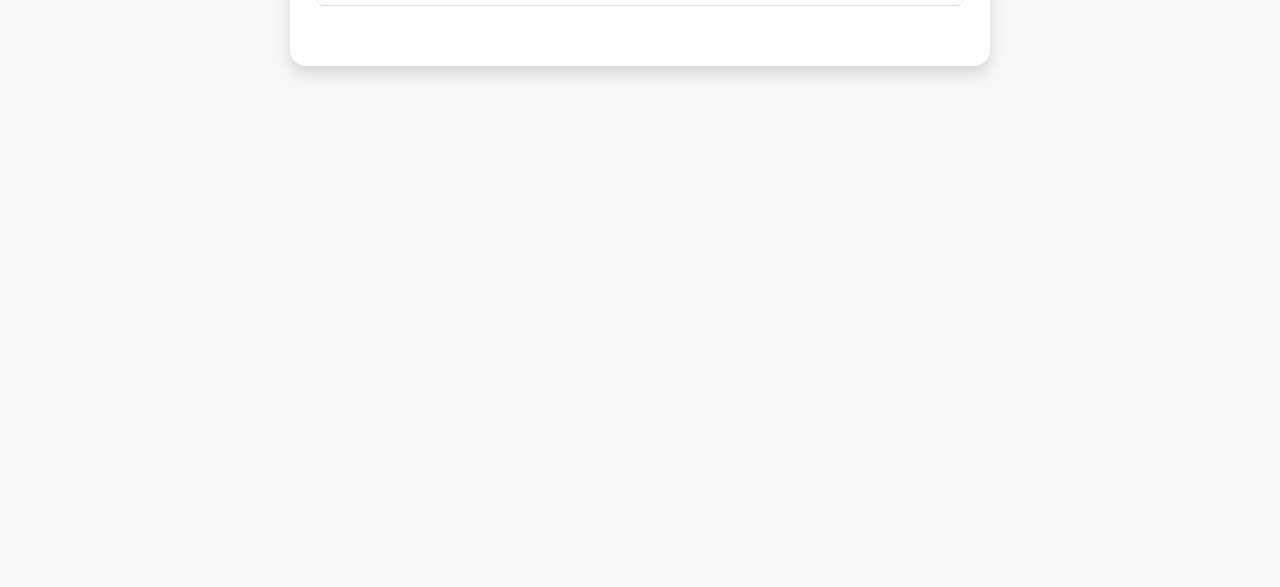 scroll, scrollTop: 493, scrollLeft: 0, axis: vertical 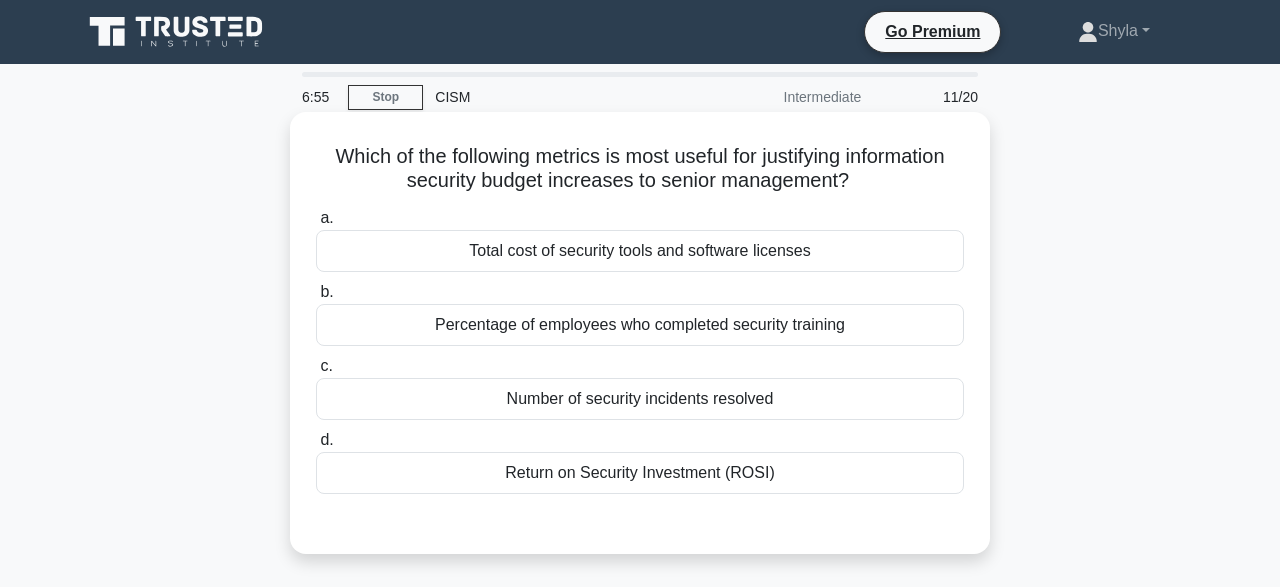 click on "Return on Security Investment (ROSI)" at bounding box center (640, 473) 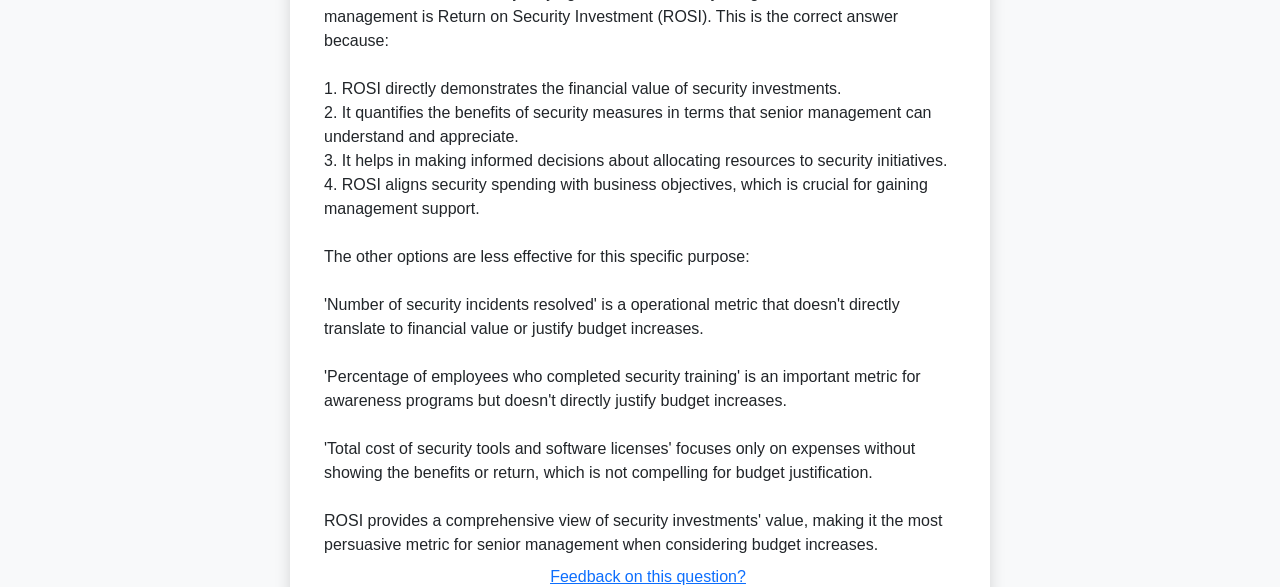 scroll, scrollTop: 715, scrollLeft: 0, axis: vertical 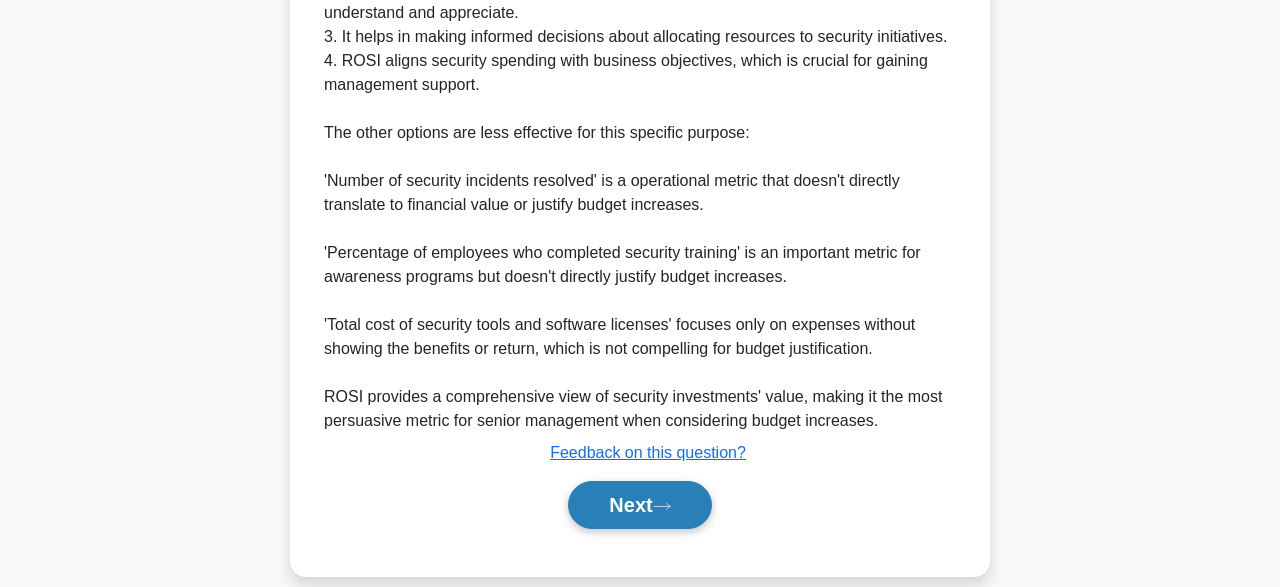 click on "Next" at bounding box center [639, 505] 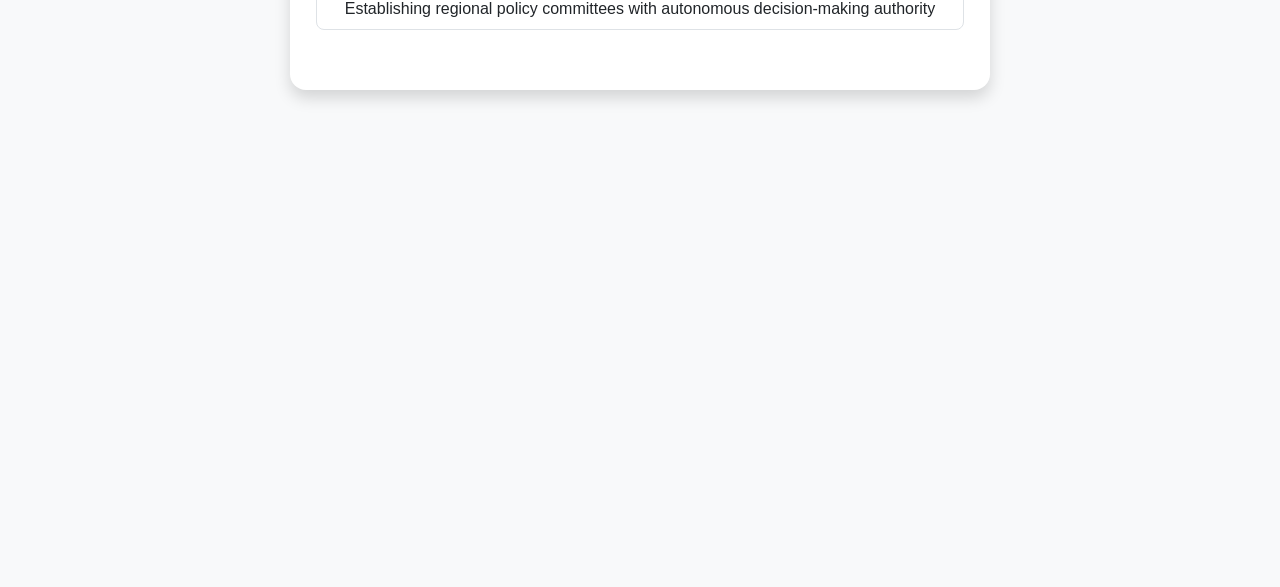 scroll, scrollTop: 493, scrollLeft: 0, axis: vertical 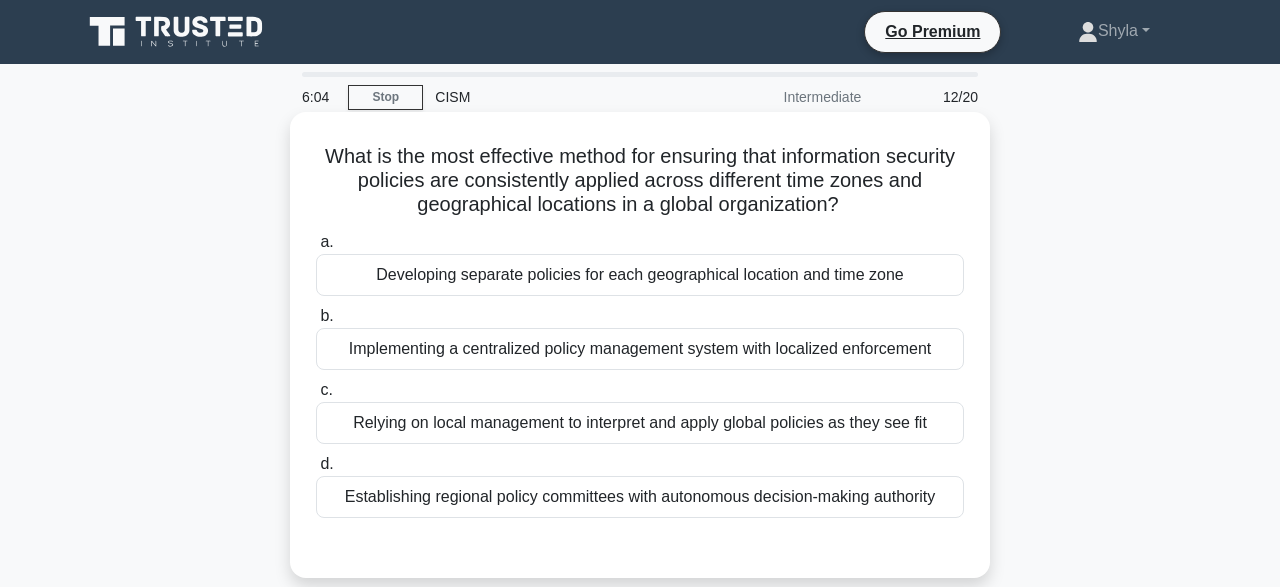 click on "Implementing a centralized policy management system with localized enforcement" at bounding box center [640, 349] 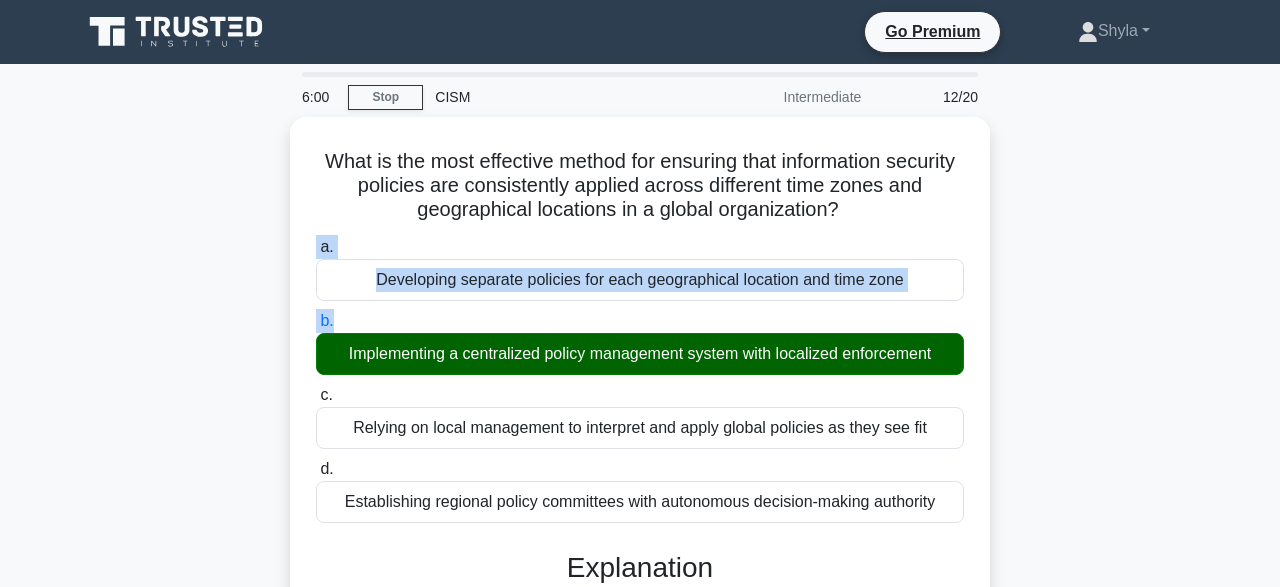 drag, startPoint x: 1260, startPoint y: 191, endPoint x: 1225, endPoint y: 315, distance: 128.84486 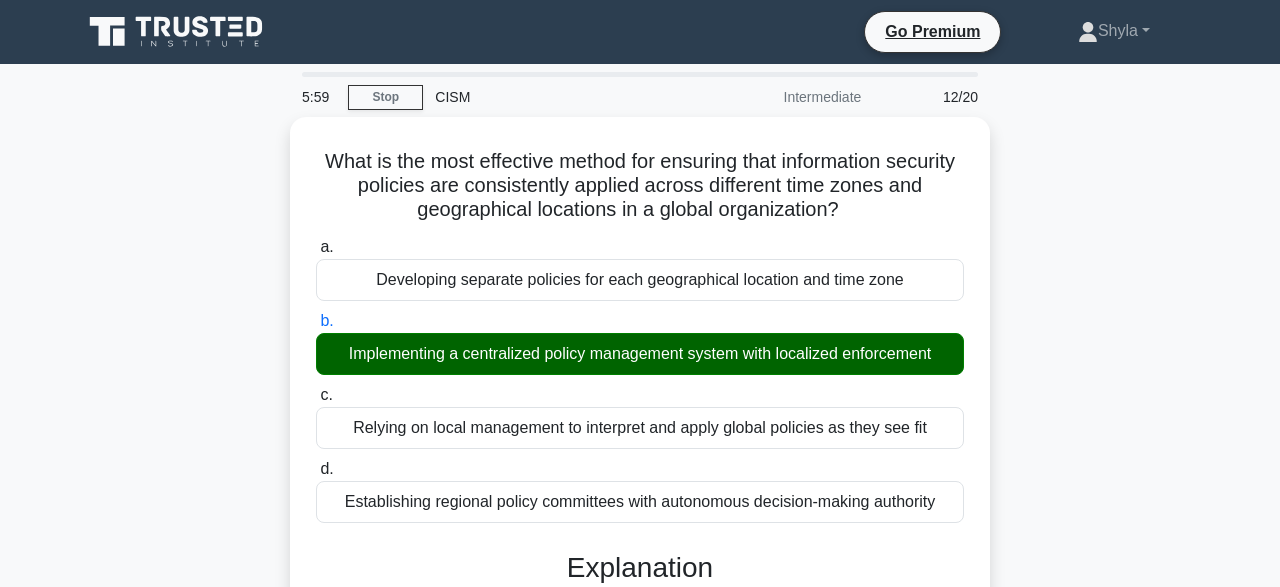 click on "5:59
Stop
CISM
Intermediate
12/20
What is the most effective method for ensuring that information security policies are consistently applied across different time zones and geographical locations in a global organization?
.spinner_0XTQ{transform-origin:center;animation:spinner_y6GP .75s linear infinite}@keyframes spinner_y6GP{100%{transform:rotate(360deg)}}
a." at bounding box center [640, 840] 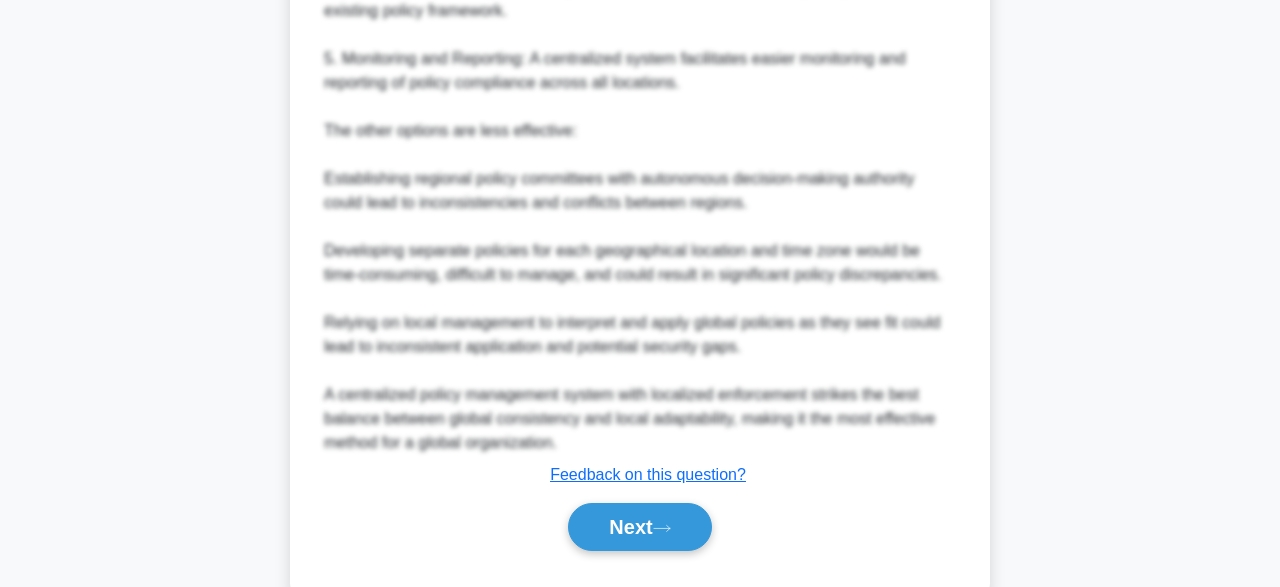 scroll, scrollTop: 1027, scrollLeft: 0, axis: vertical 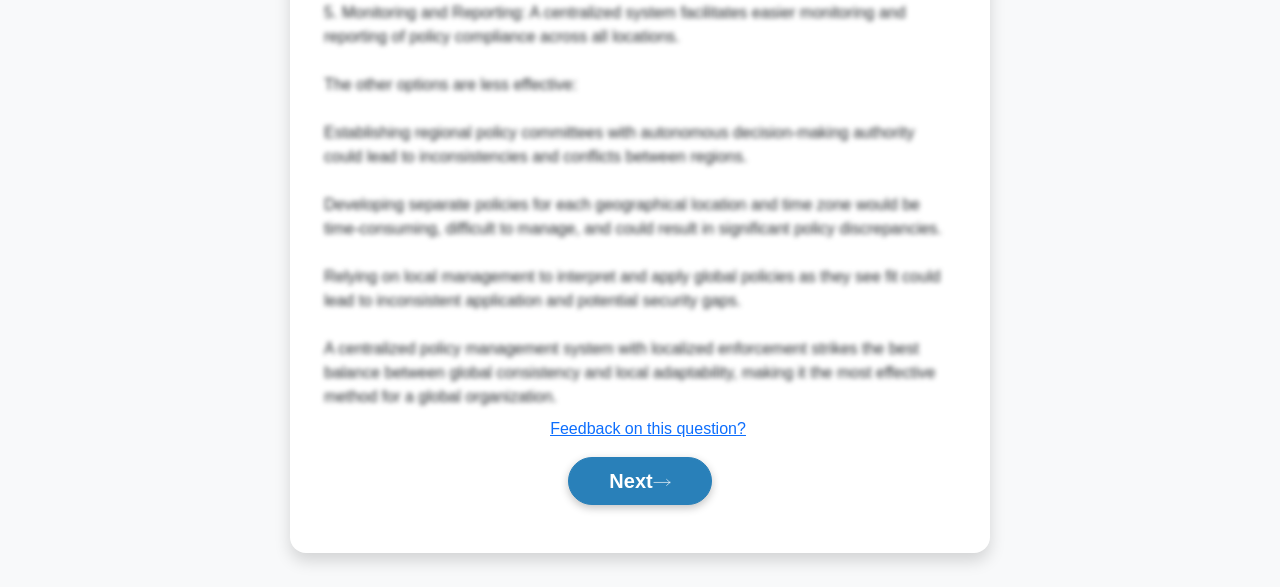 click on "Next" at bounding box center (639, 481) 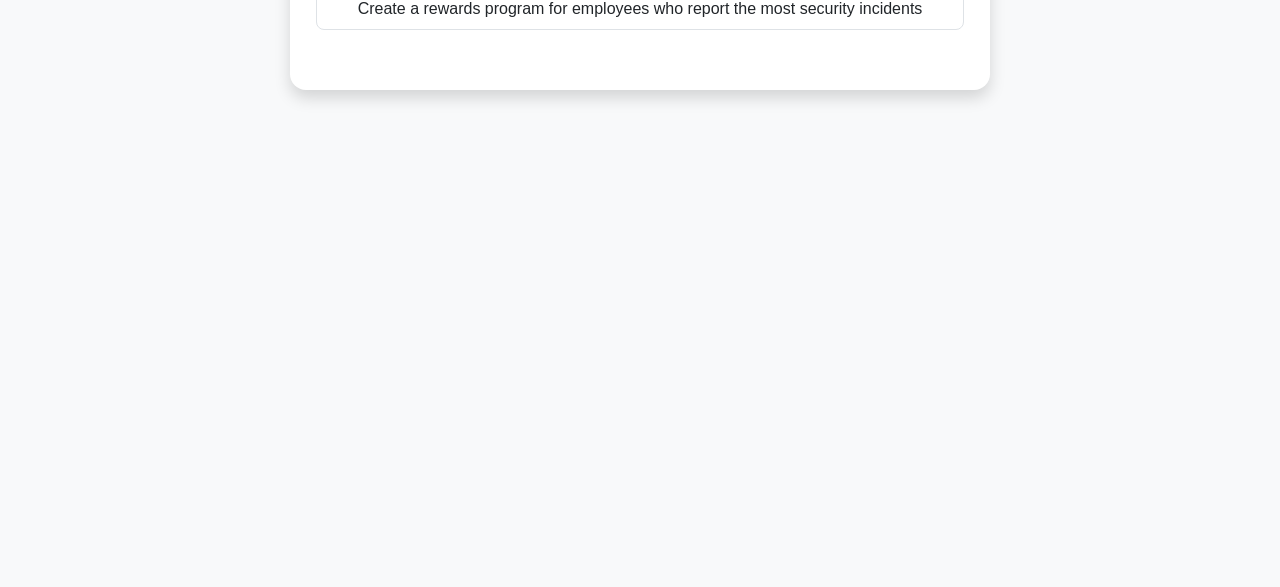 scroll, scrollTop: 493, scrollLeft: 0, axis: vertical 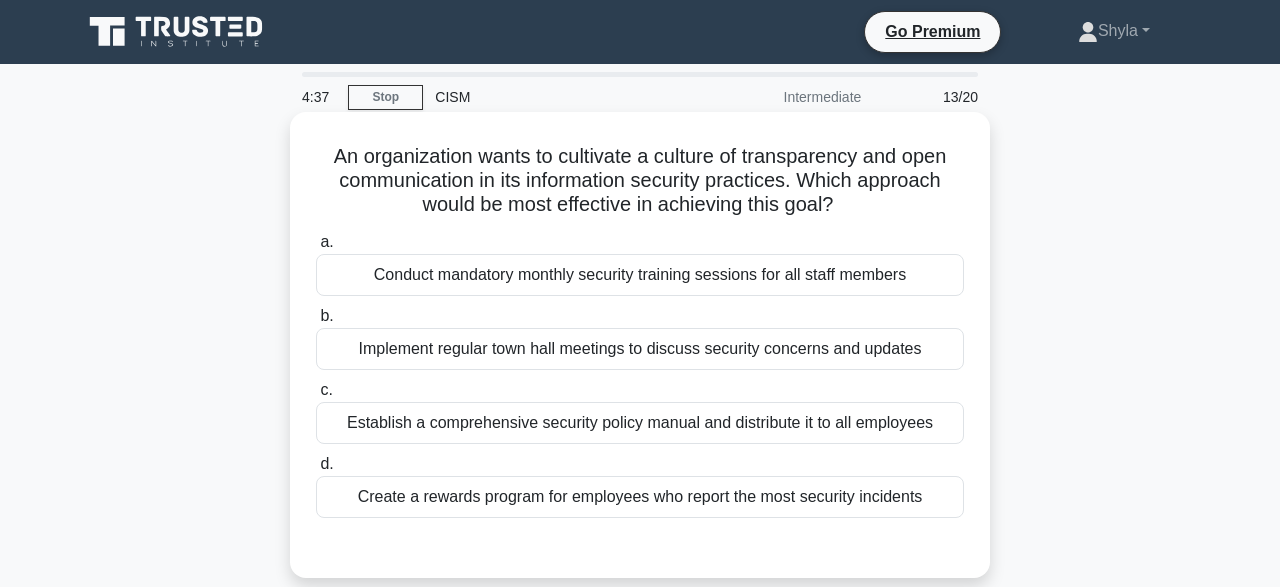 click on "Create a rewards program for employees who report the most security incidents" at bounding box center (640, 497) 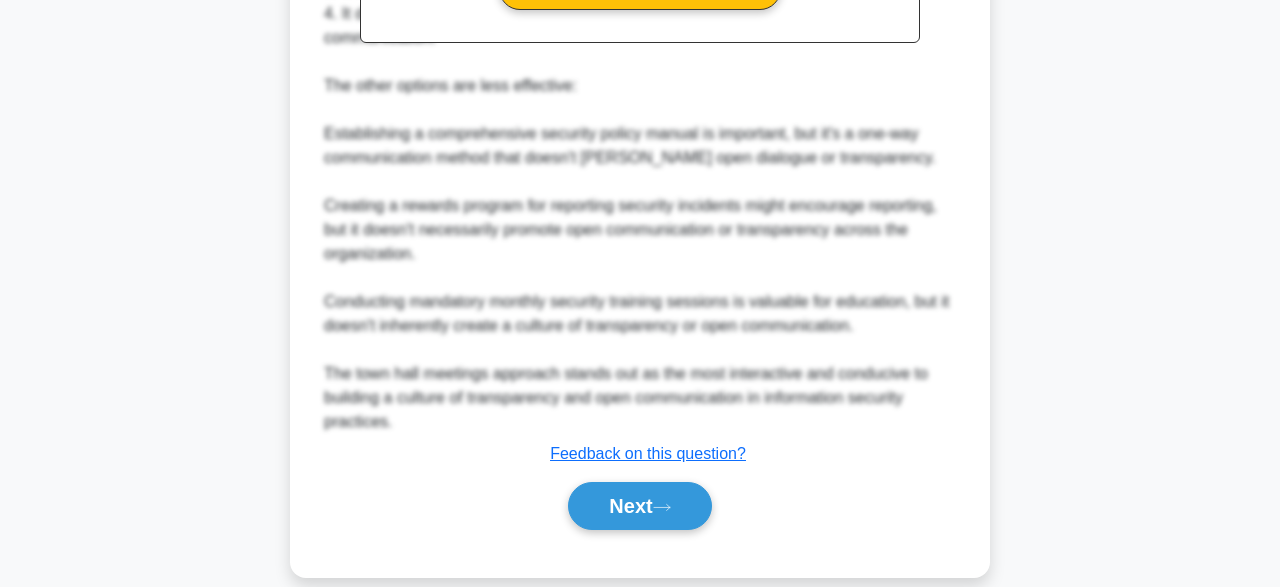 scroll, scrollTop: 790, scrollLeft: 0, axis: vertical 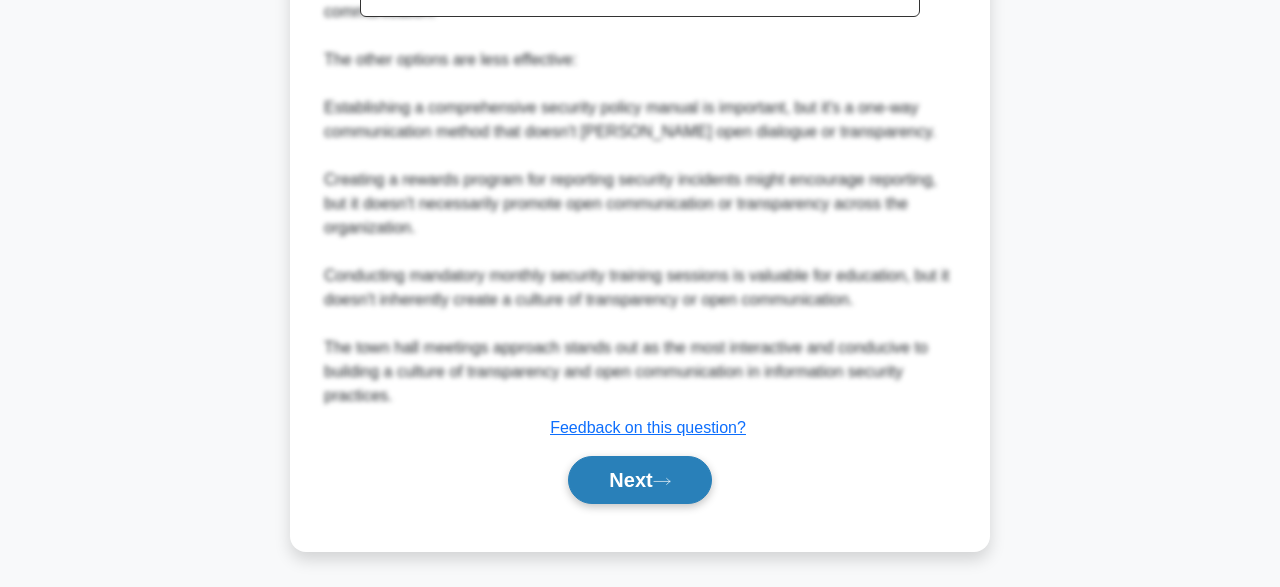 click on "Next" at bounding box center [639, 480] 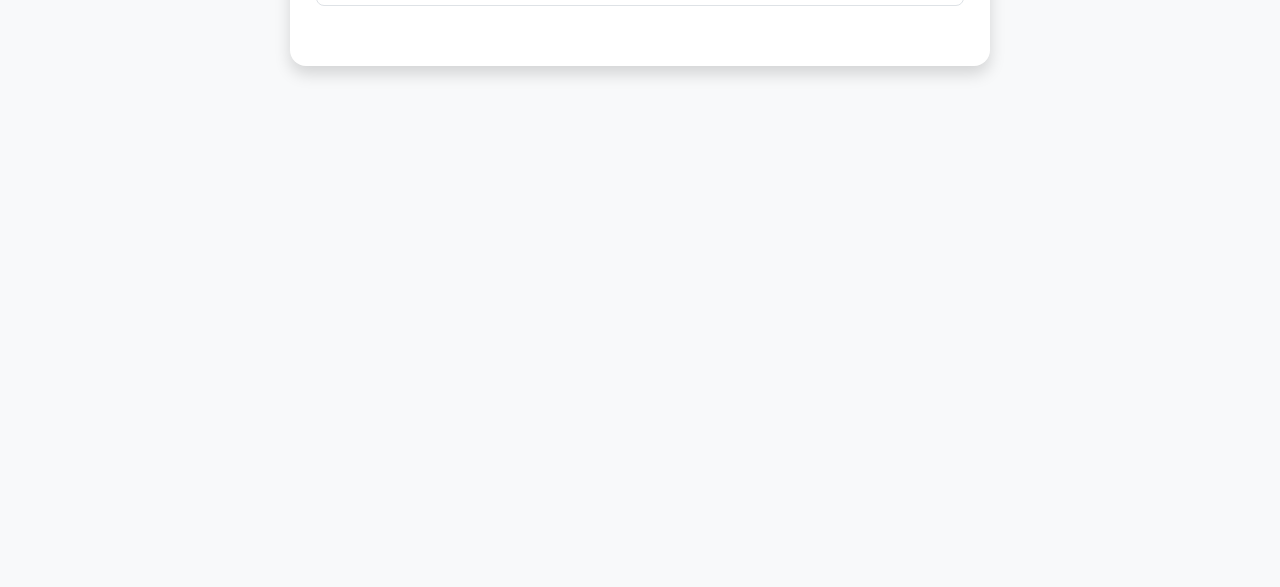 scroll, scrollTop: 51, scrollLeft: 0, axis: vertical 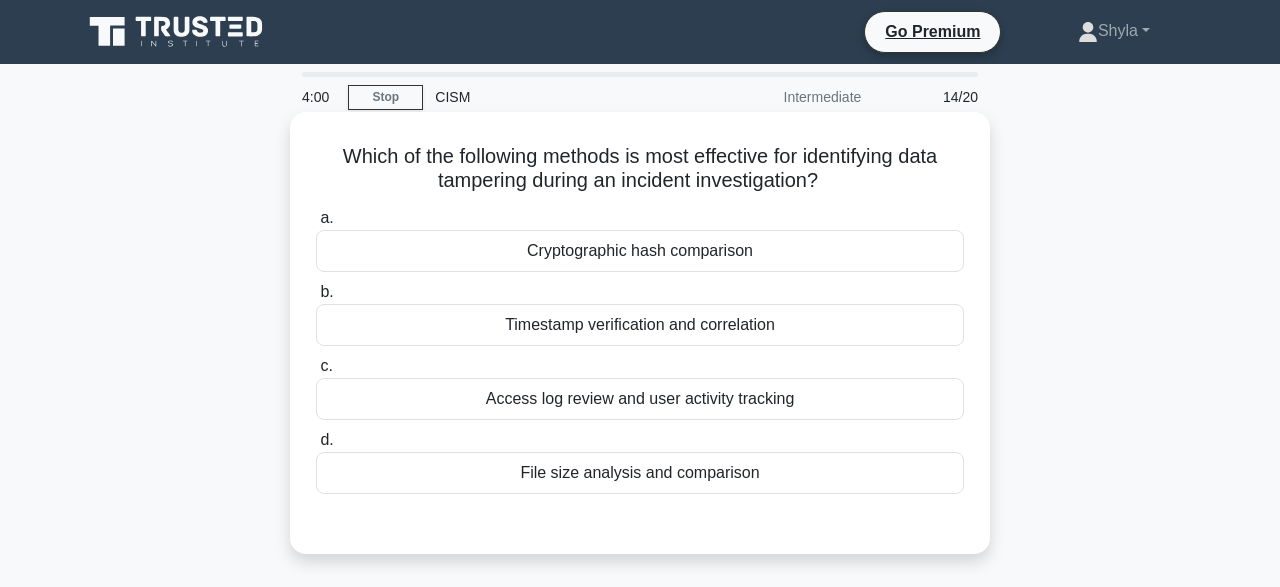 click on "Cryptographic hash comparison" at bounding box center (640, 251) 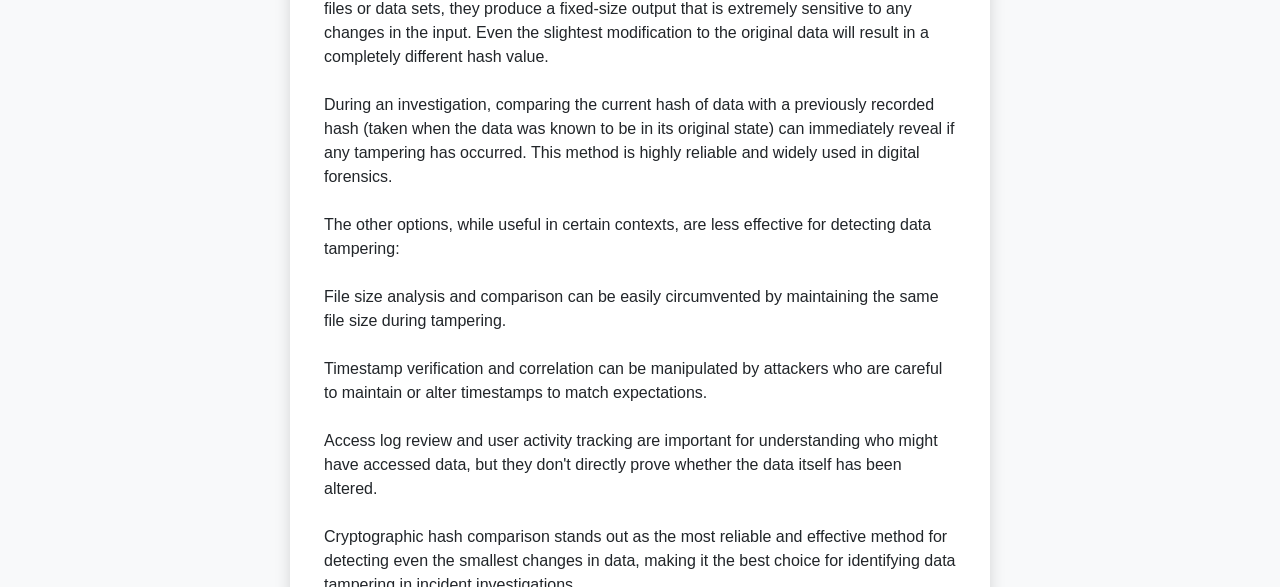 scroll, scrollTop: 835, scrollLeft: 0, axis: vertical 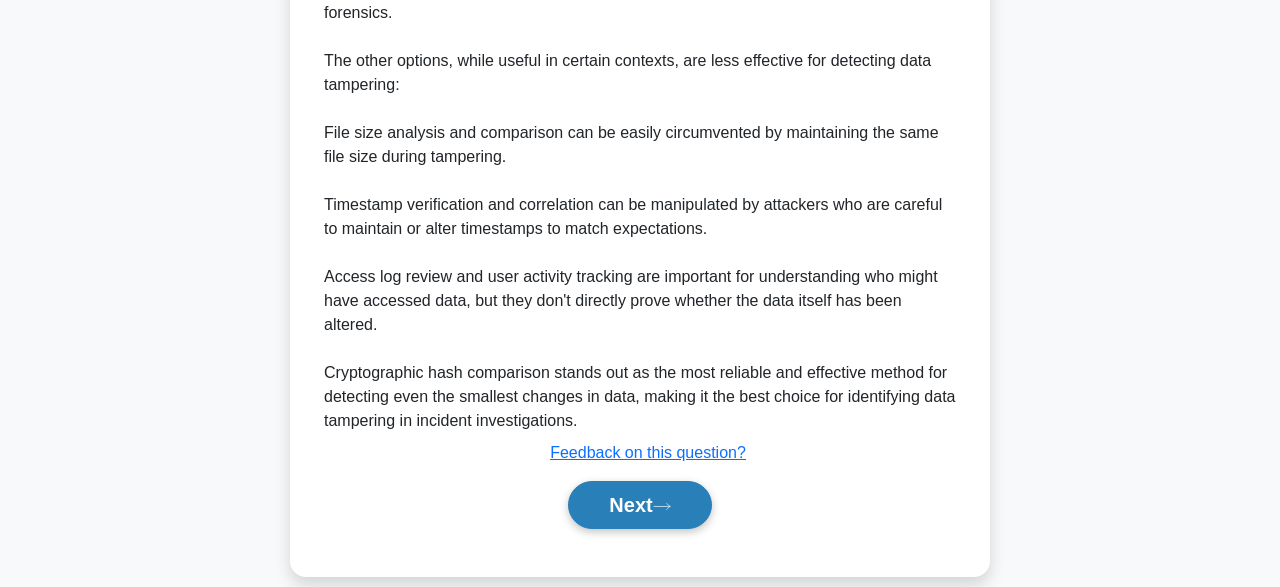 click on "Next" at bounding box center (639, 505) 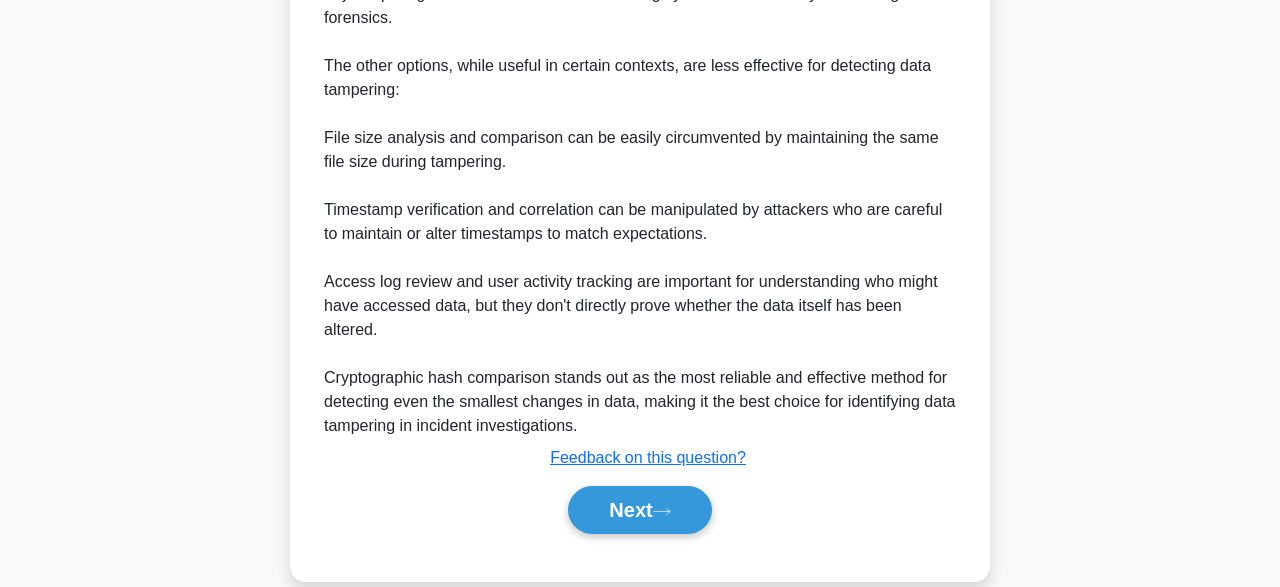 scroll, scrollTop: 493, scrollLeft: 0, axis: vertical 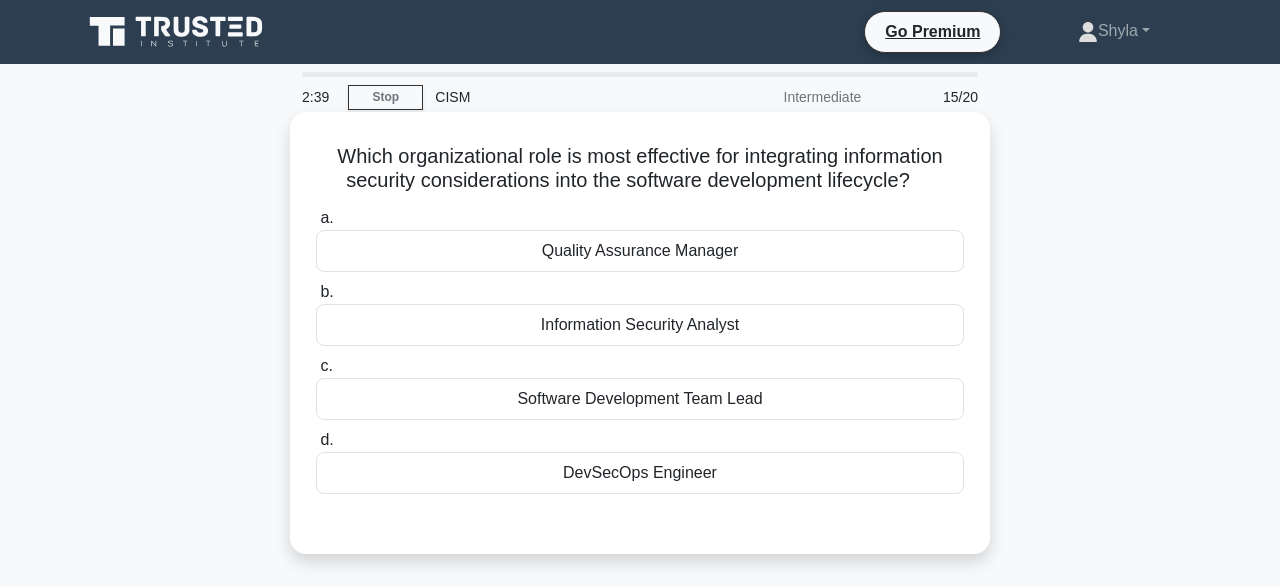 click on "DevSecOps Engineer" at bounding box center [640, 473] 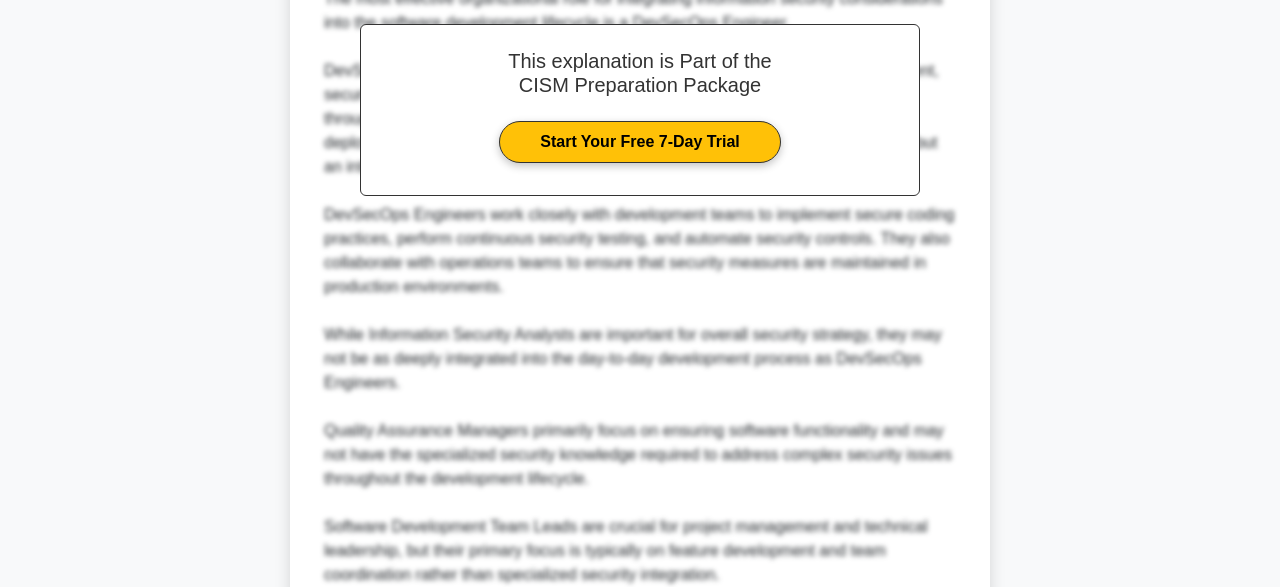 scroll, scrollTop: 599, scrollLeft: 0, axis: vertical 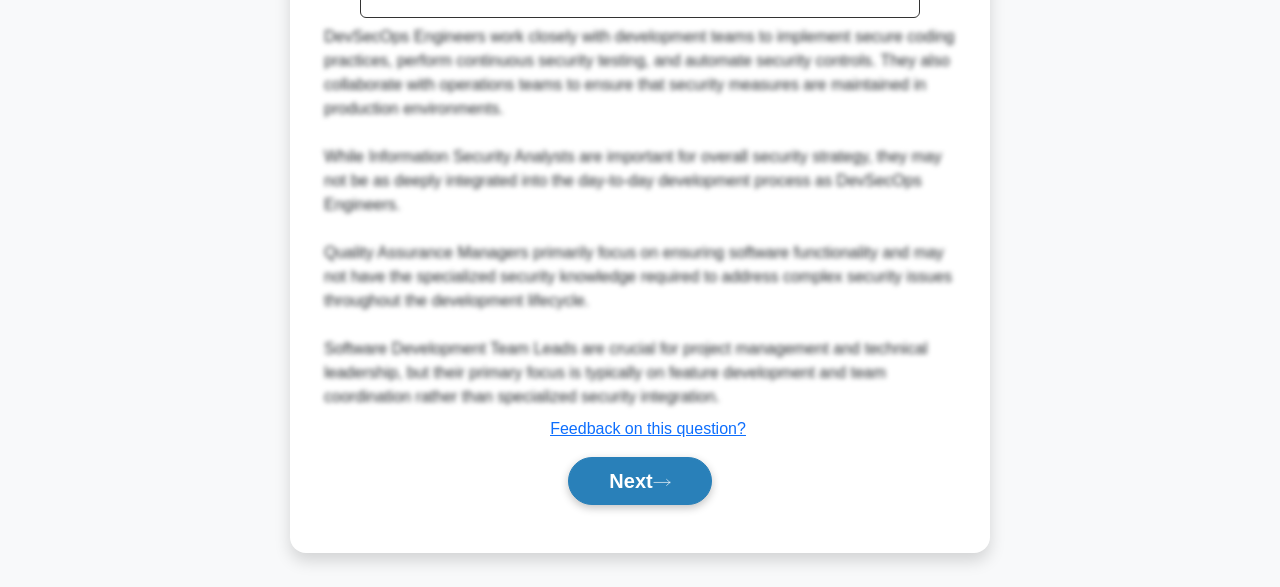 click on "Next" at bounding box center [639, 481] 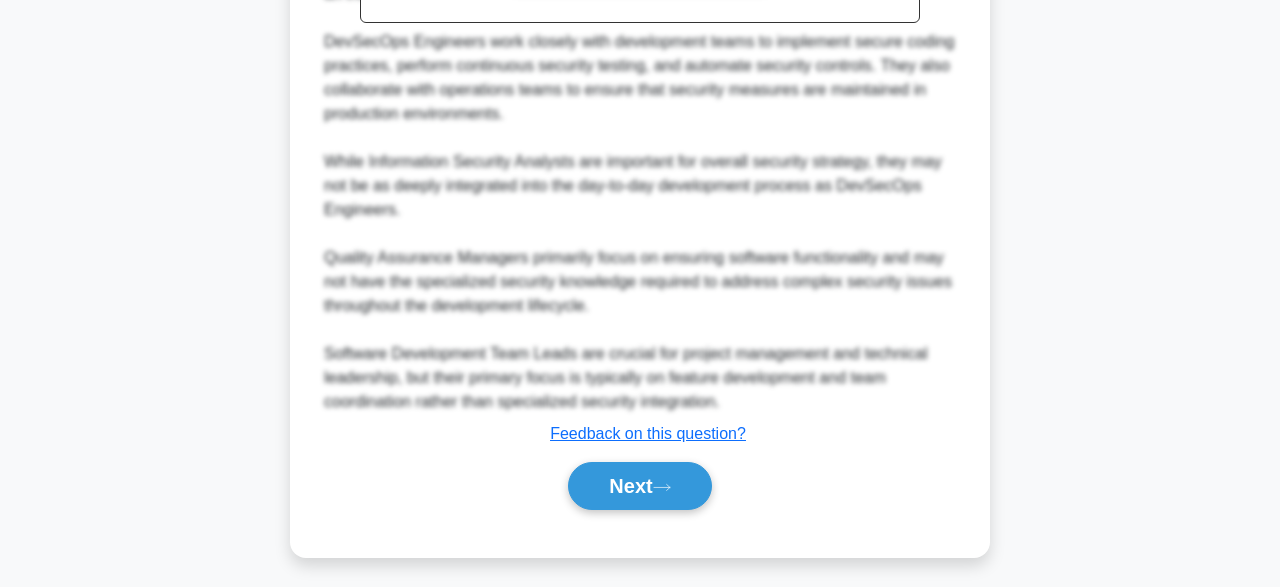 scroll, scrollTop: 493, scrollLeft: 0, axis: vertical 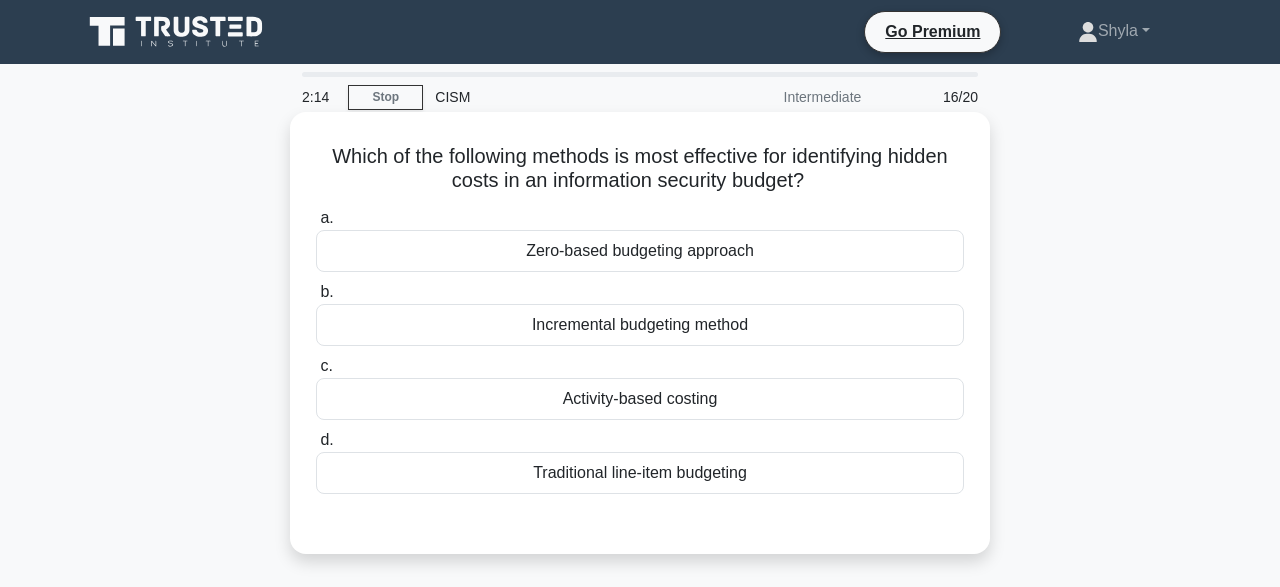 click on "Activity-based costing" at bounding box center (640, 399) 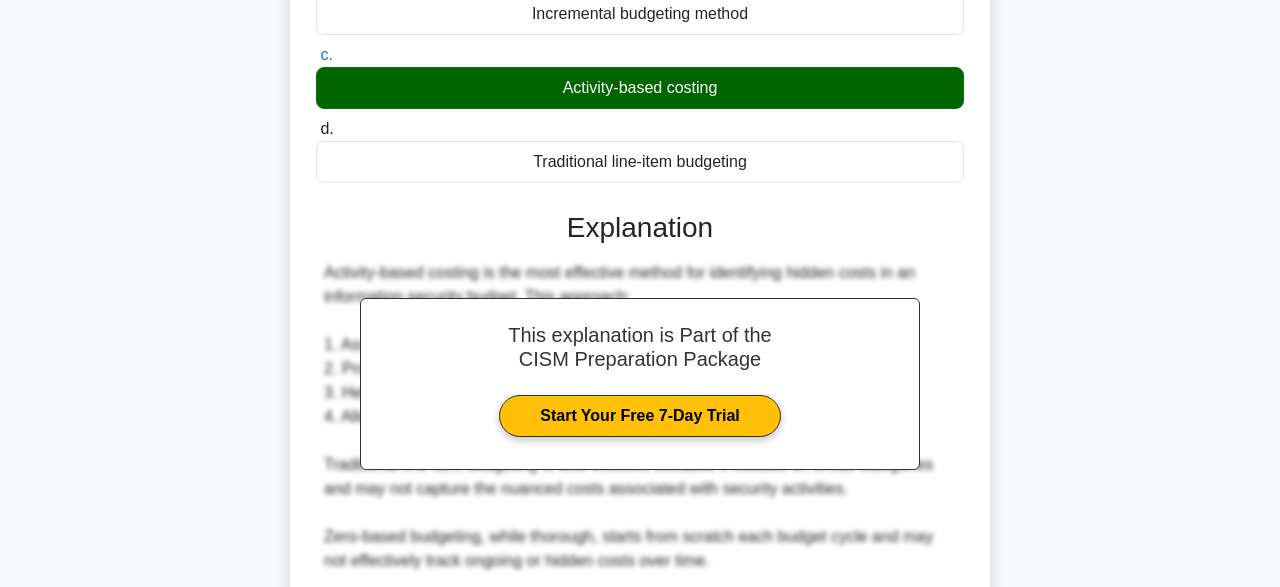 scroll, scrollTop: 667, scrollLeft: 0, axis: vertical 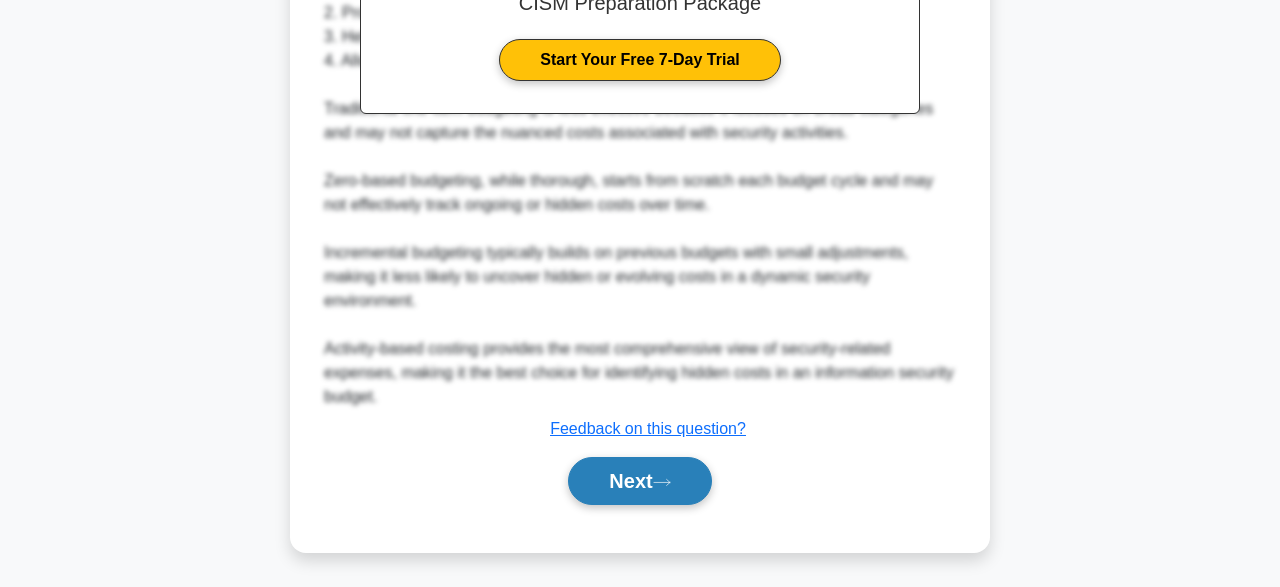 click on "Next" at bounding box center [639, 481] 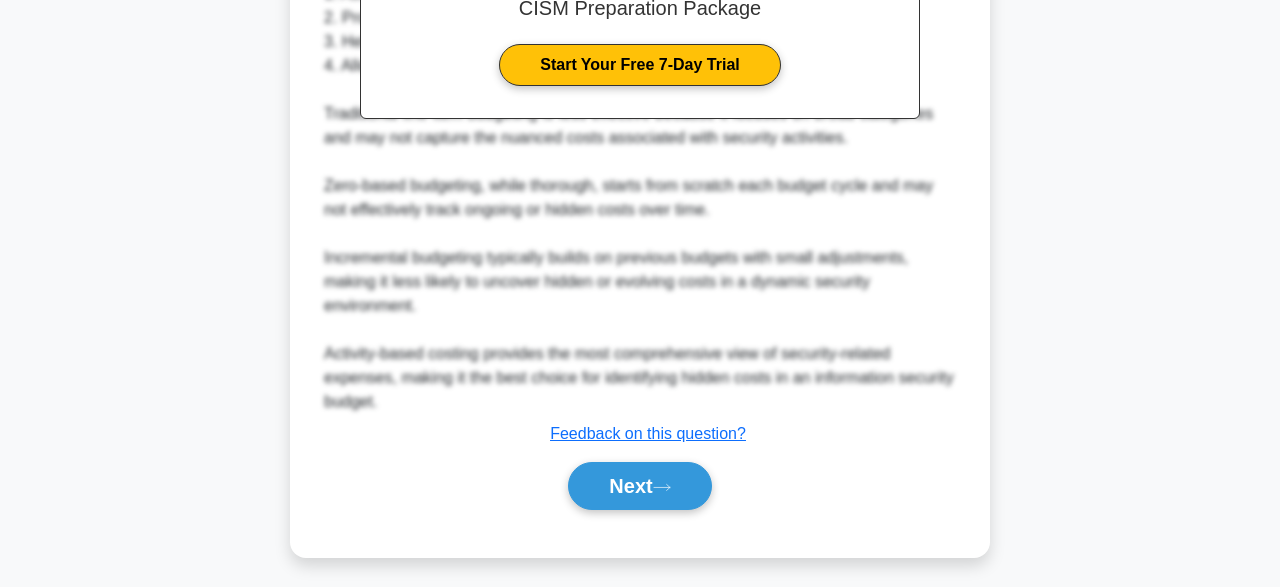 scroll, scrollTop: 493, scrollLeft: 0, axis: vertical 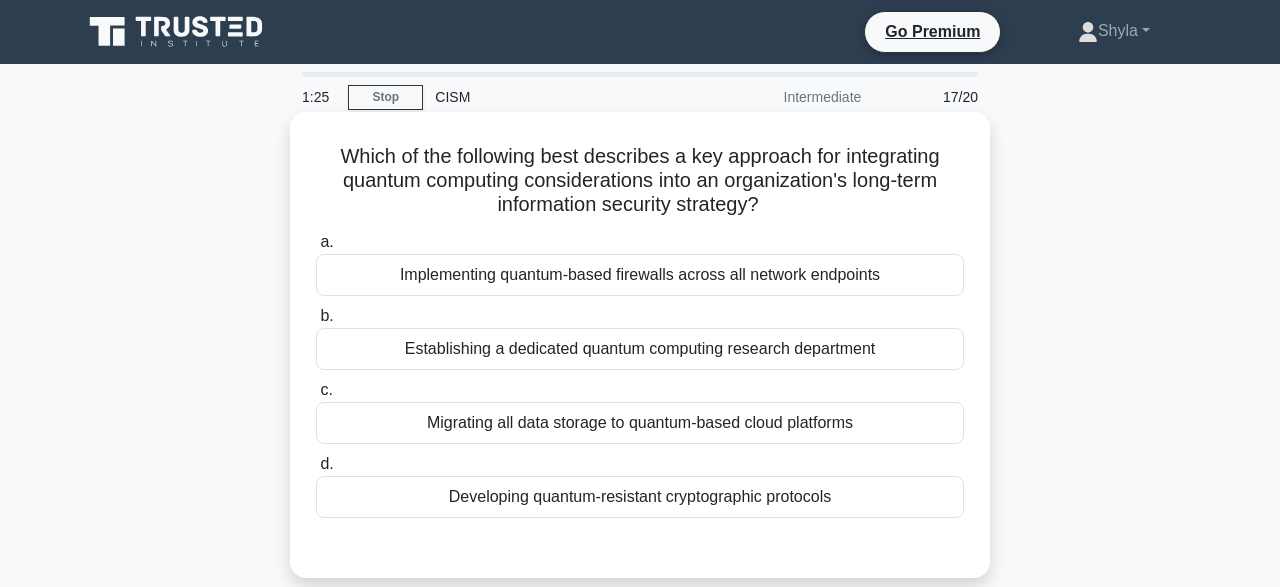 click on "Establishing a dedicated quantum computing research department" at bounding box center (640, 349) 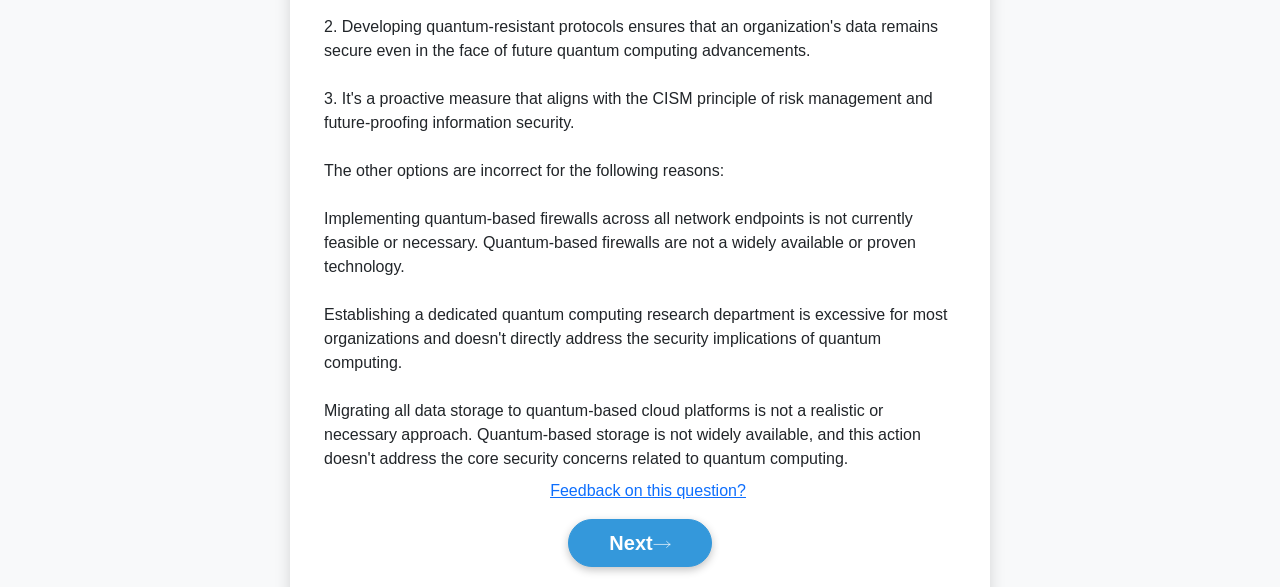 scroll, scrollTop: 814, scrollLeft: 0, axis: vertical 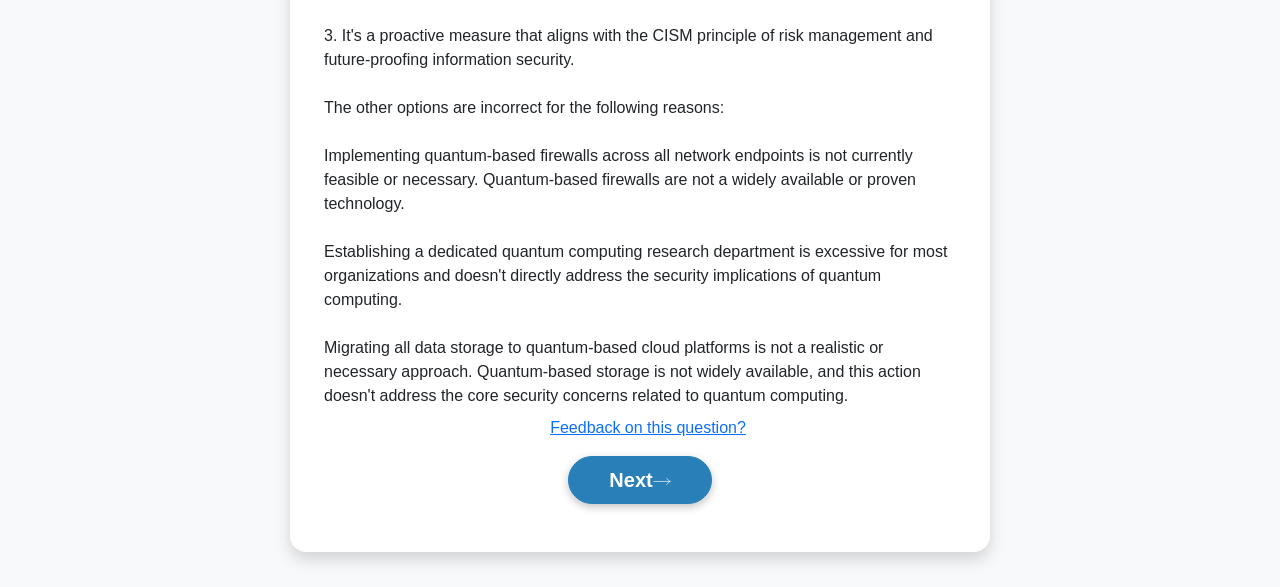 click on "Next" at bounding box center [639, 480] 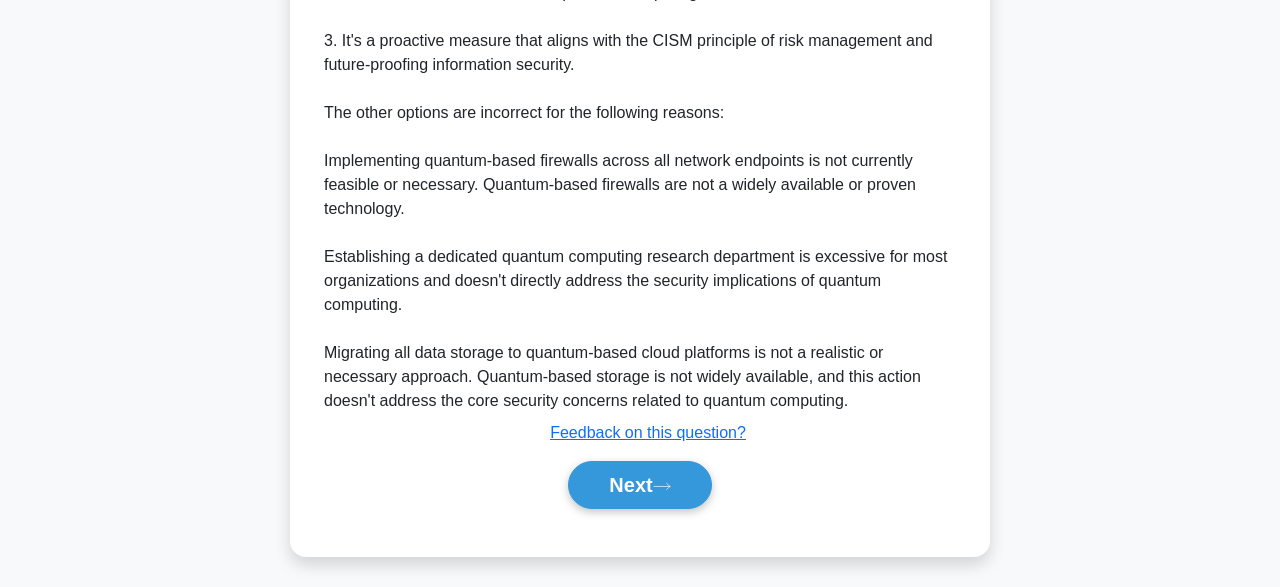 scroll, scrollTop: 493, scrollLeft: 0, axis: vertical 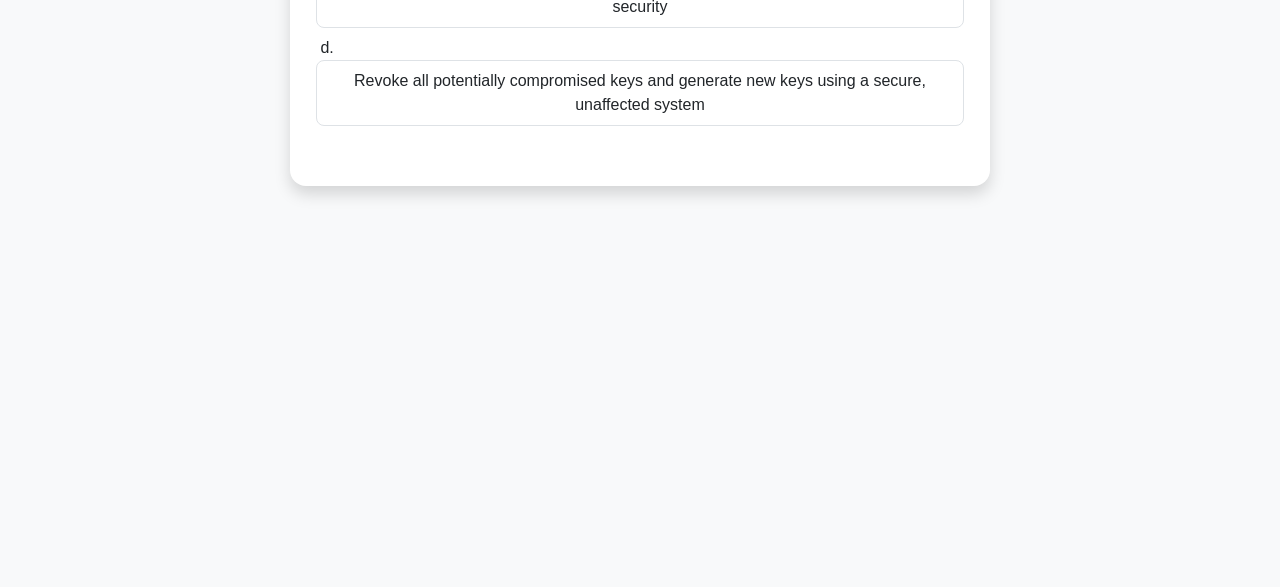 click on "1:17
Stop
CISM
Intermediate
18/20
During the eradication phase of an incident involving a compromised cryptographic key management system, what is the most effective approach to ensure the integrity of future communications?
.spinner_0XTQ{transform-origin:center;animation:spinner_y6GP .75s linear infinite}@keyframes spinner_y6GP{100%{transform:rotate(360deg)}}" at bounding box center [640, 79] 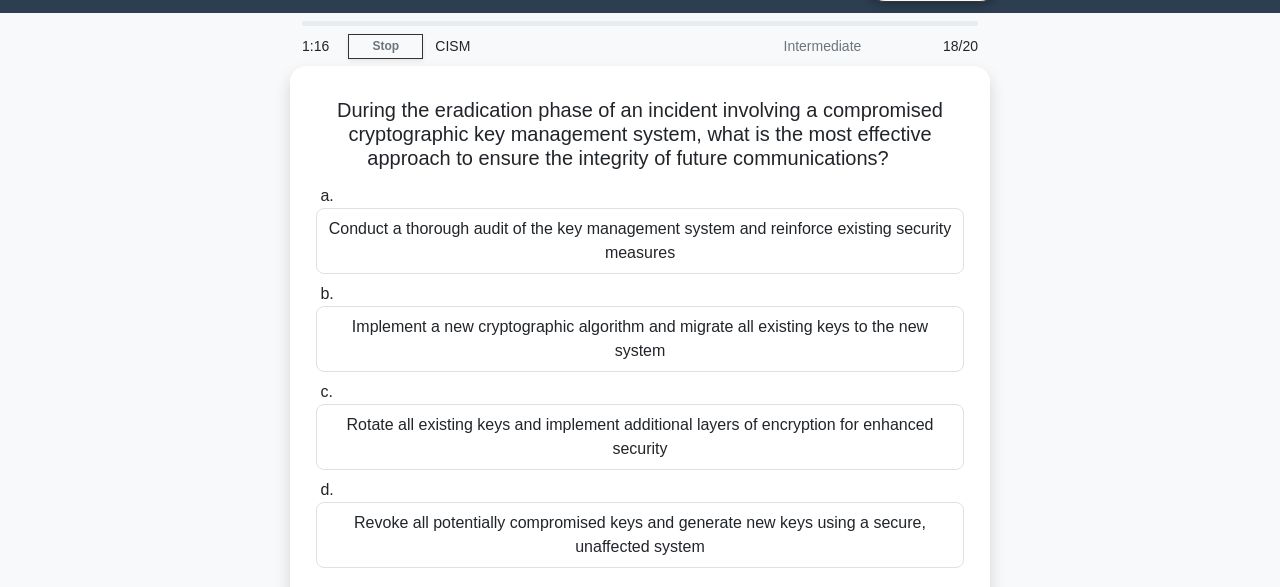 scroll, scrollTop: 0, scrollLeft: 0, axis: both 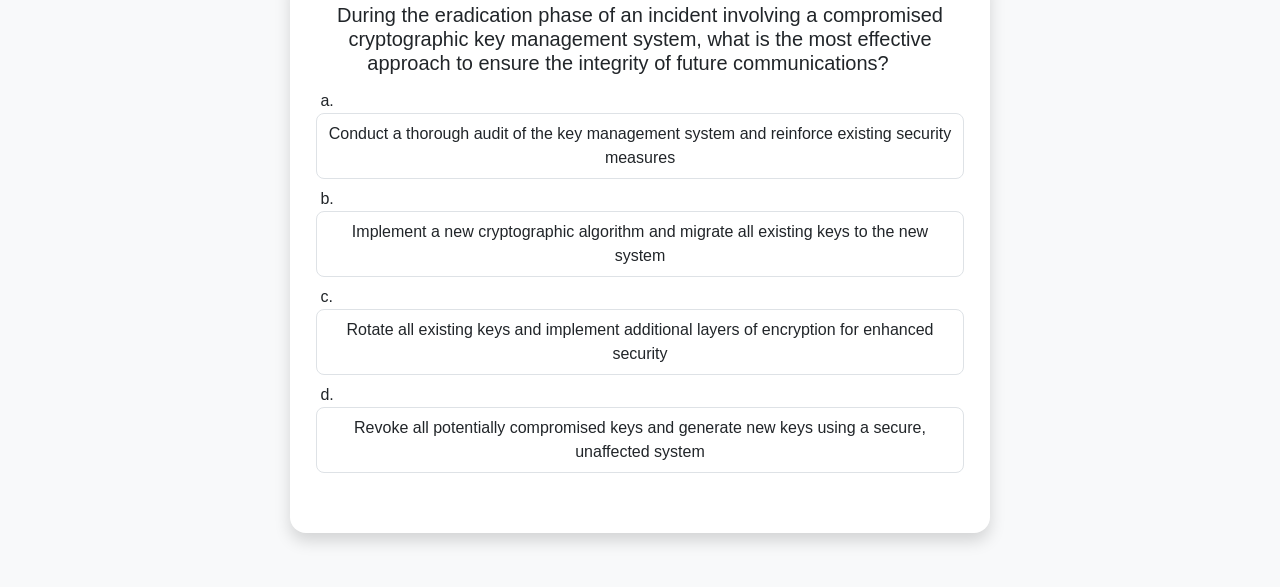 click on "Rotate all existing keys and implement additional layers of encryption for enhanced security" at bounding box center (640, 342) 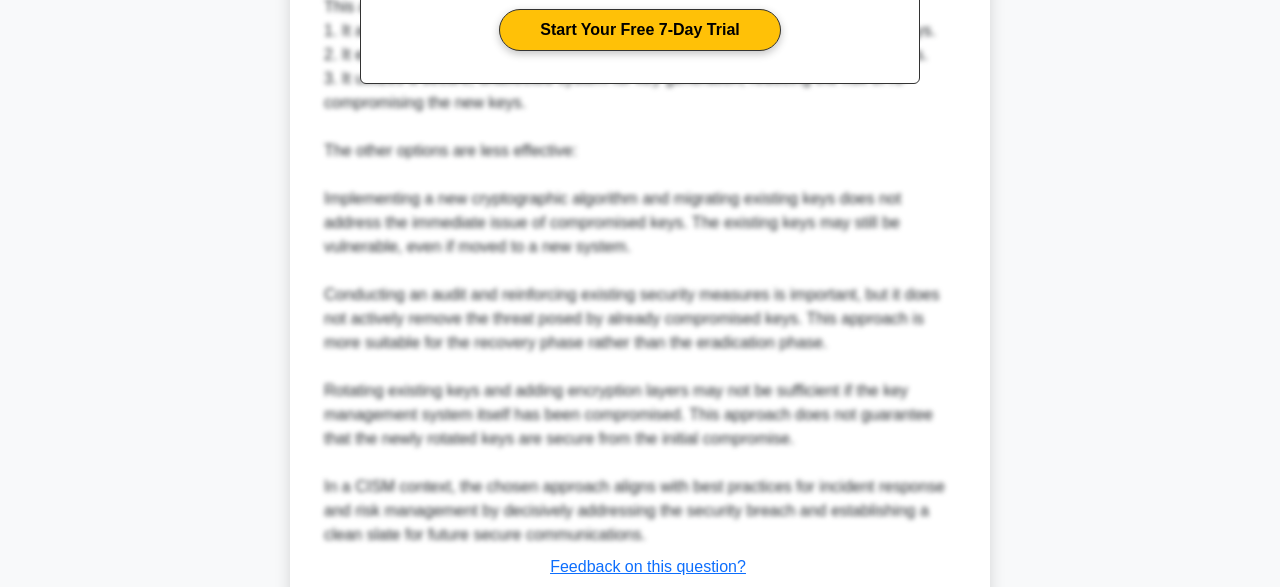 scroll, scrollTop: 958, scrollLeft: 0, axis: vertical 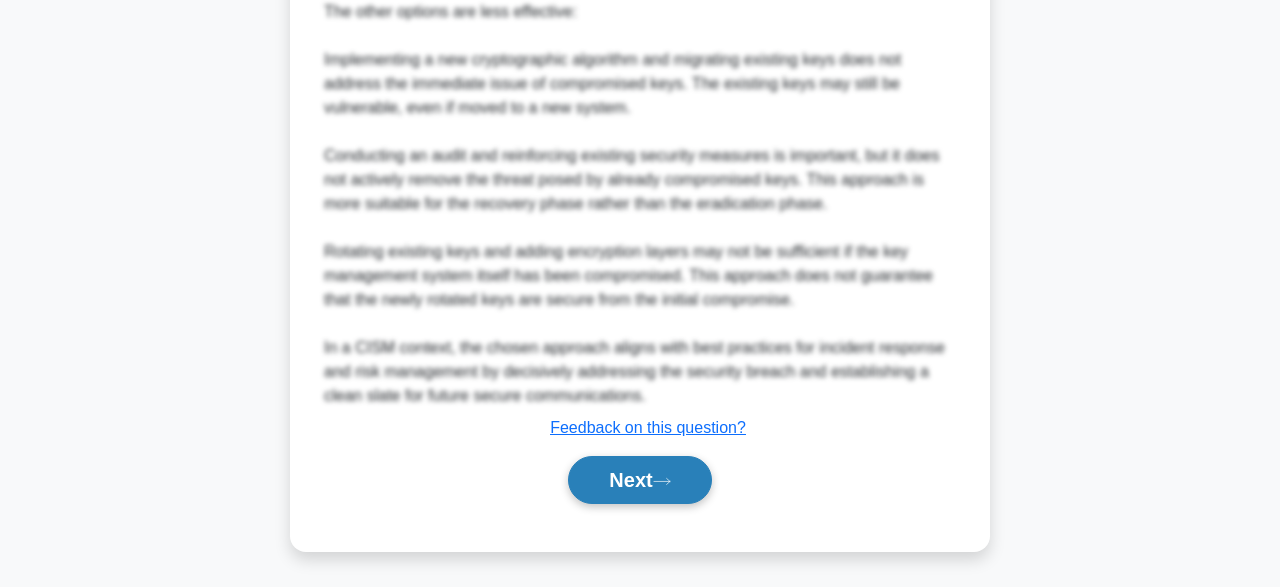 click on "Next" at bounding box center [639, 480] 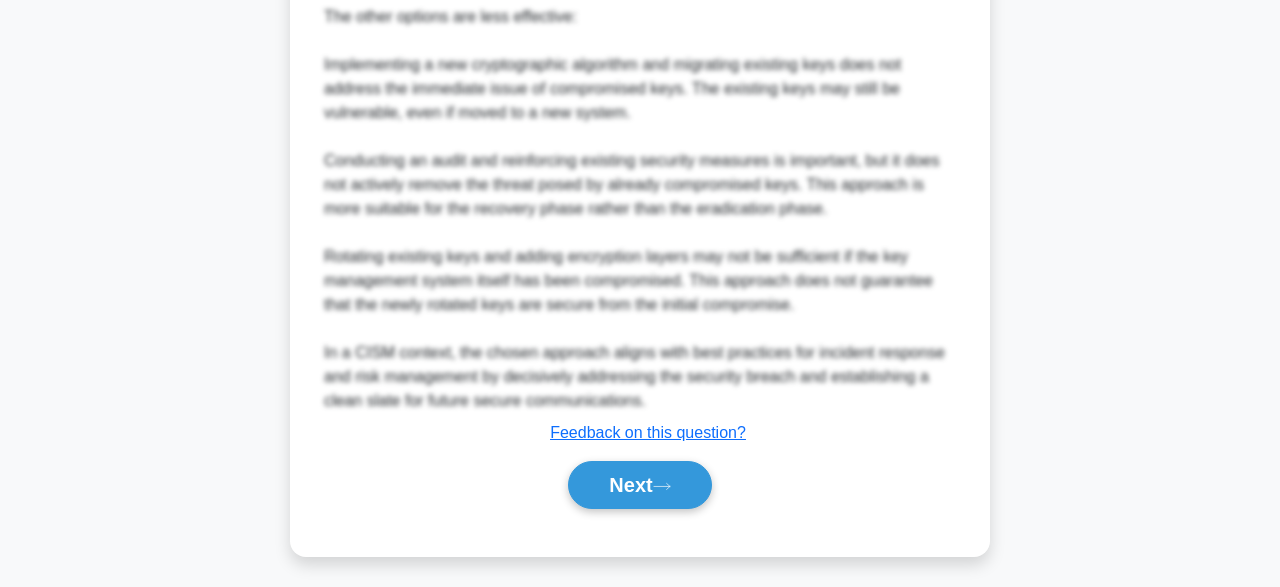 scroll, scrollTop: 493, scrollLeft: 0, axis: vertical 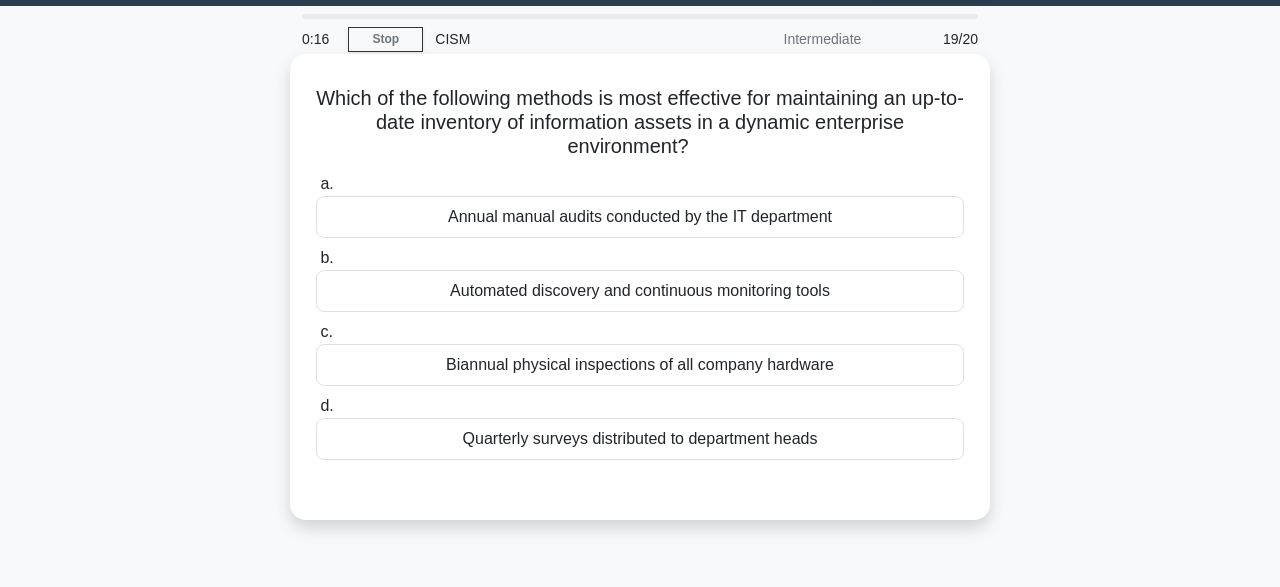 click on "Automated discovery and continuous monitoring tools" at bounding box center (640, 291) 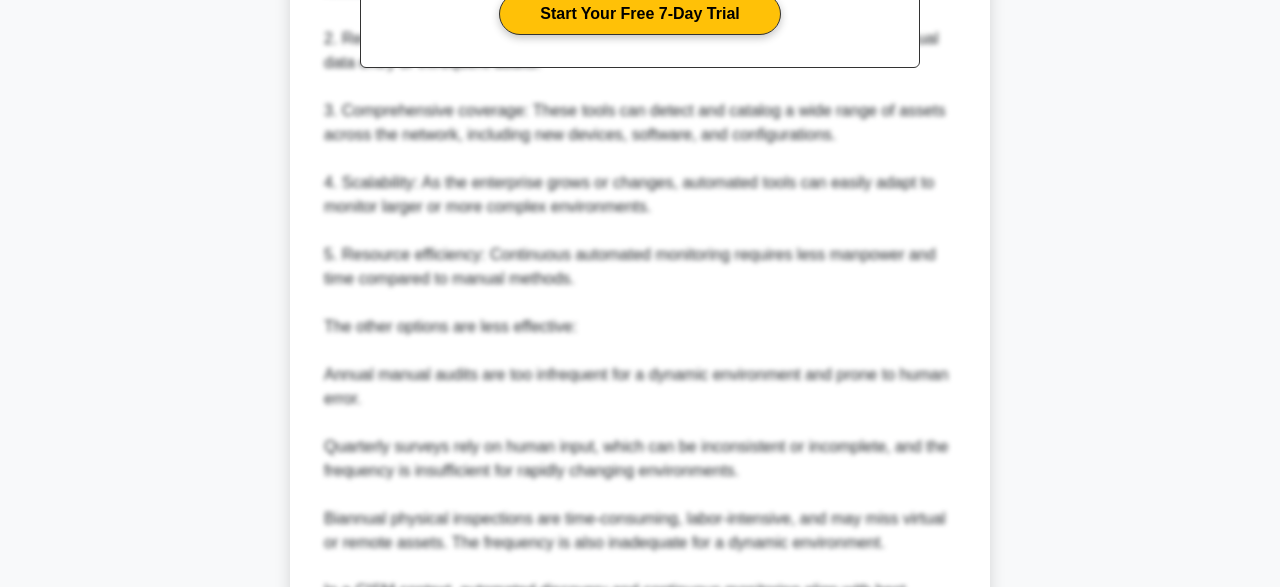 scroll, scrollTop: 979, scrollLeft: 0, axis: vertical 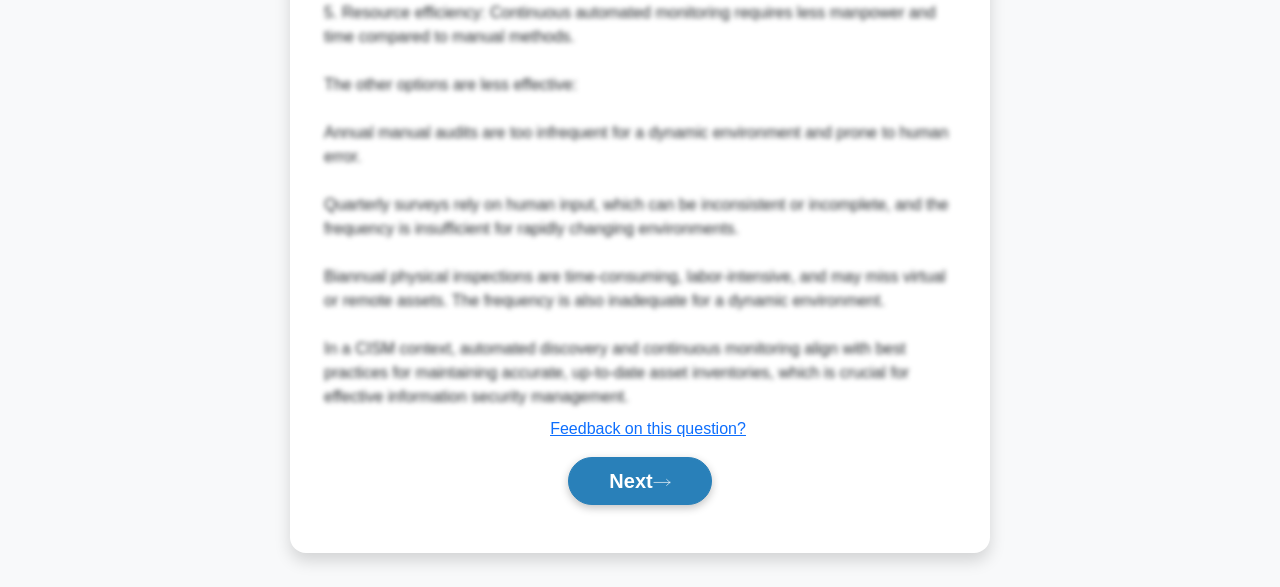 click on "Next" at bounding box center [639, 481] 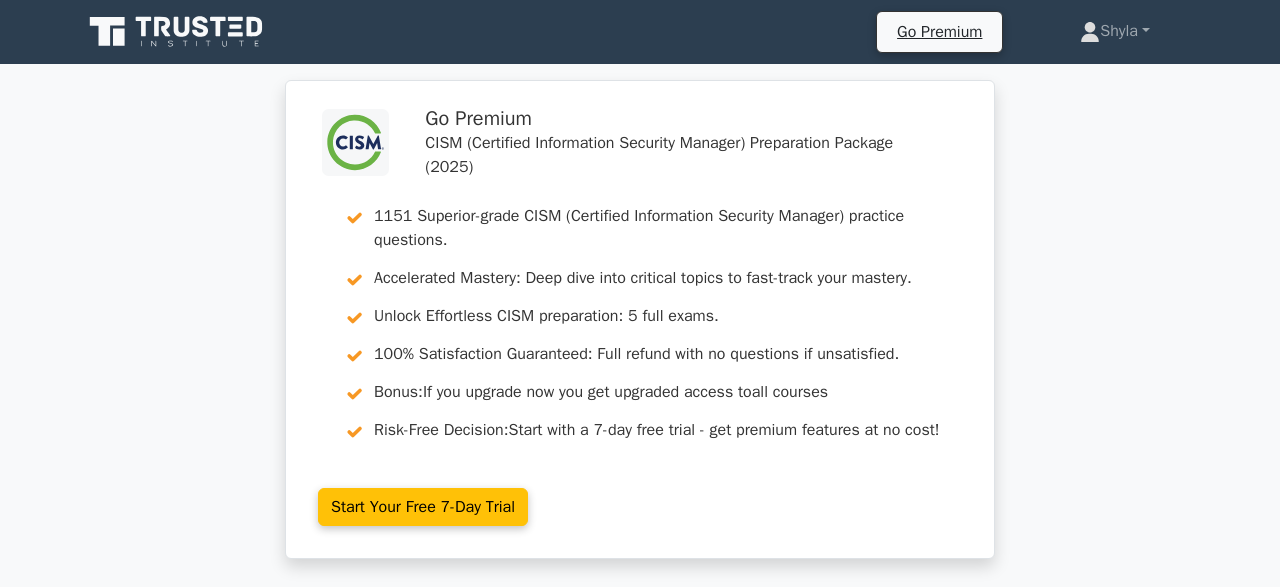 scroll, scrollTop: 0, scrollLeft: 0, axis: both 